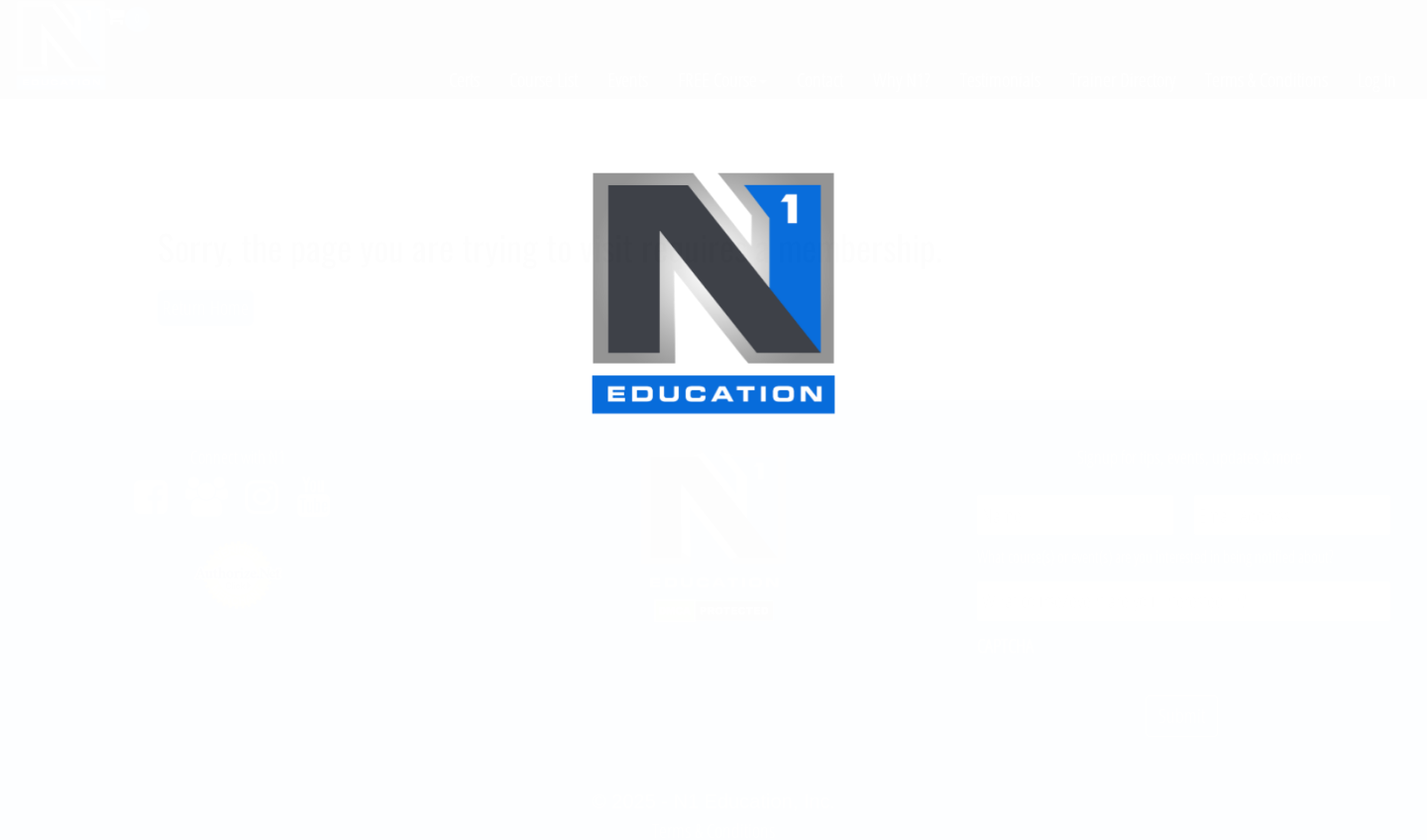 scroll, scrollTop: 0, scrollLeft: 0, axis: both 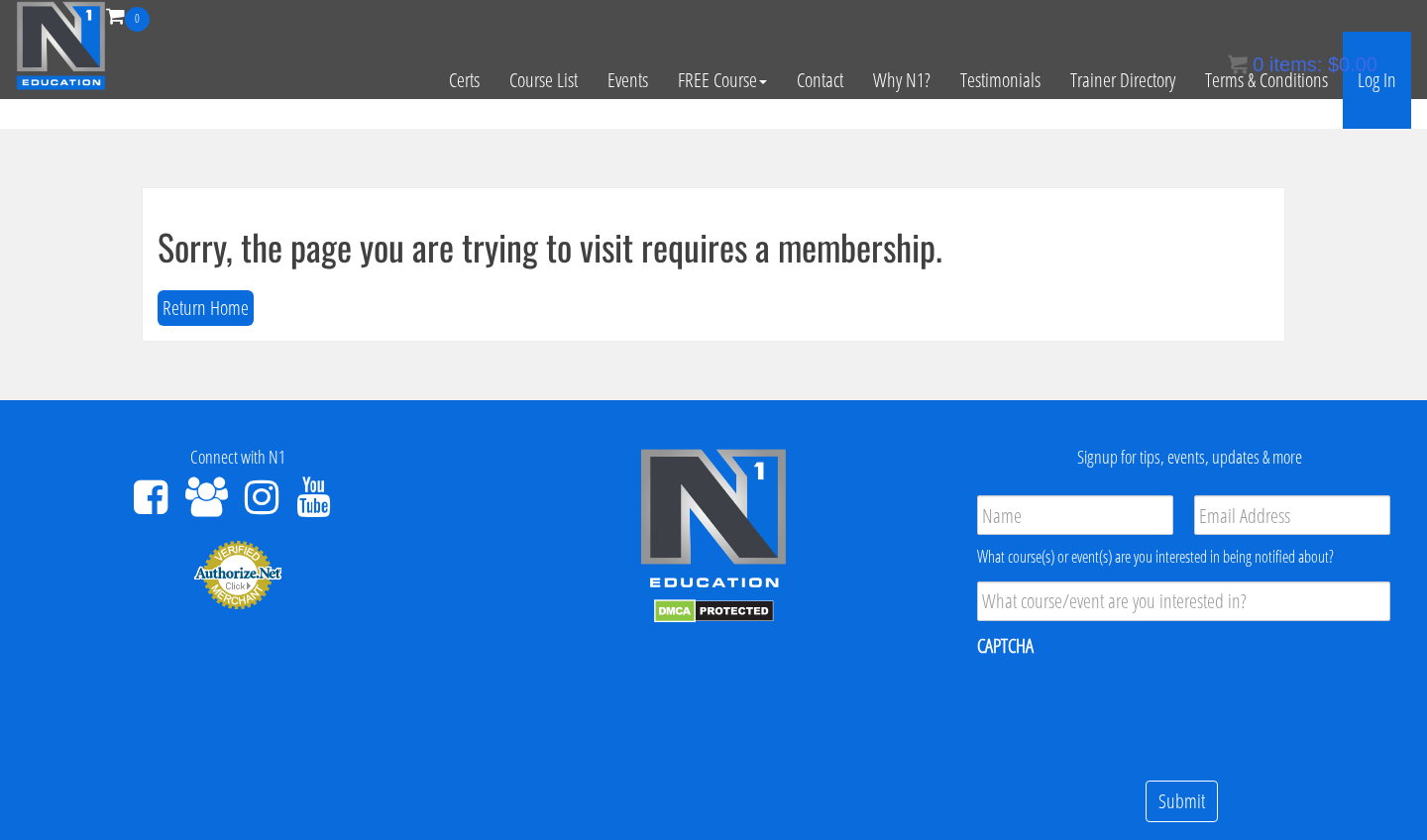 click on "Log In" at bounding box center (1376, 80) 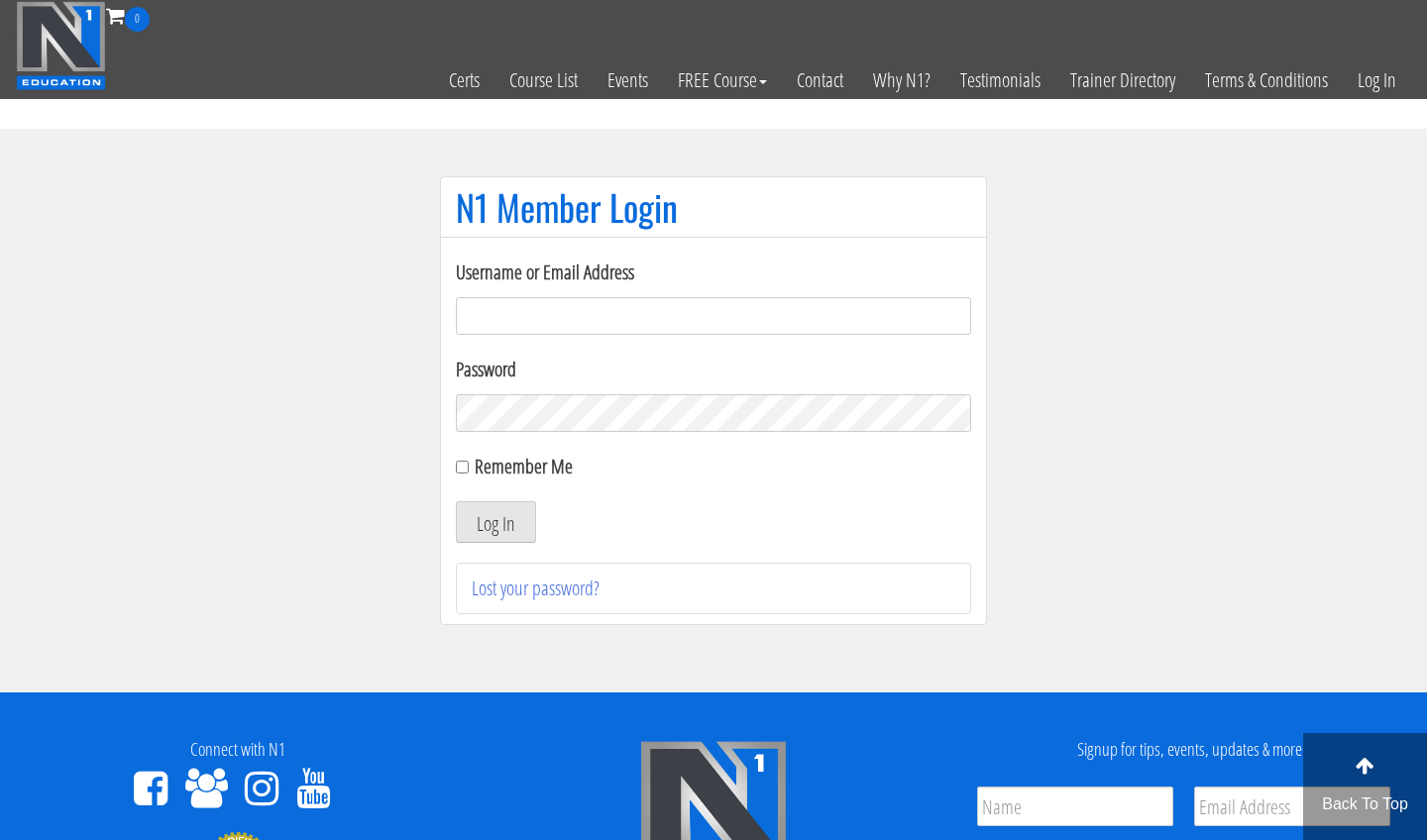 scroll, scrollTop: 0, scrollLeft: 0, axis: both 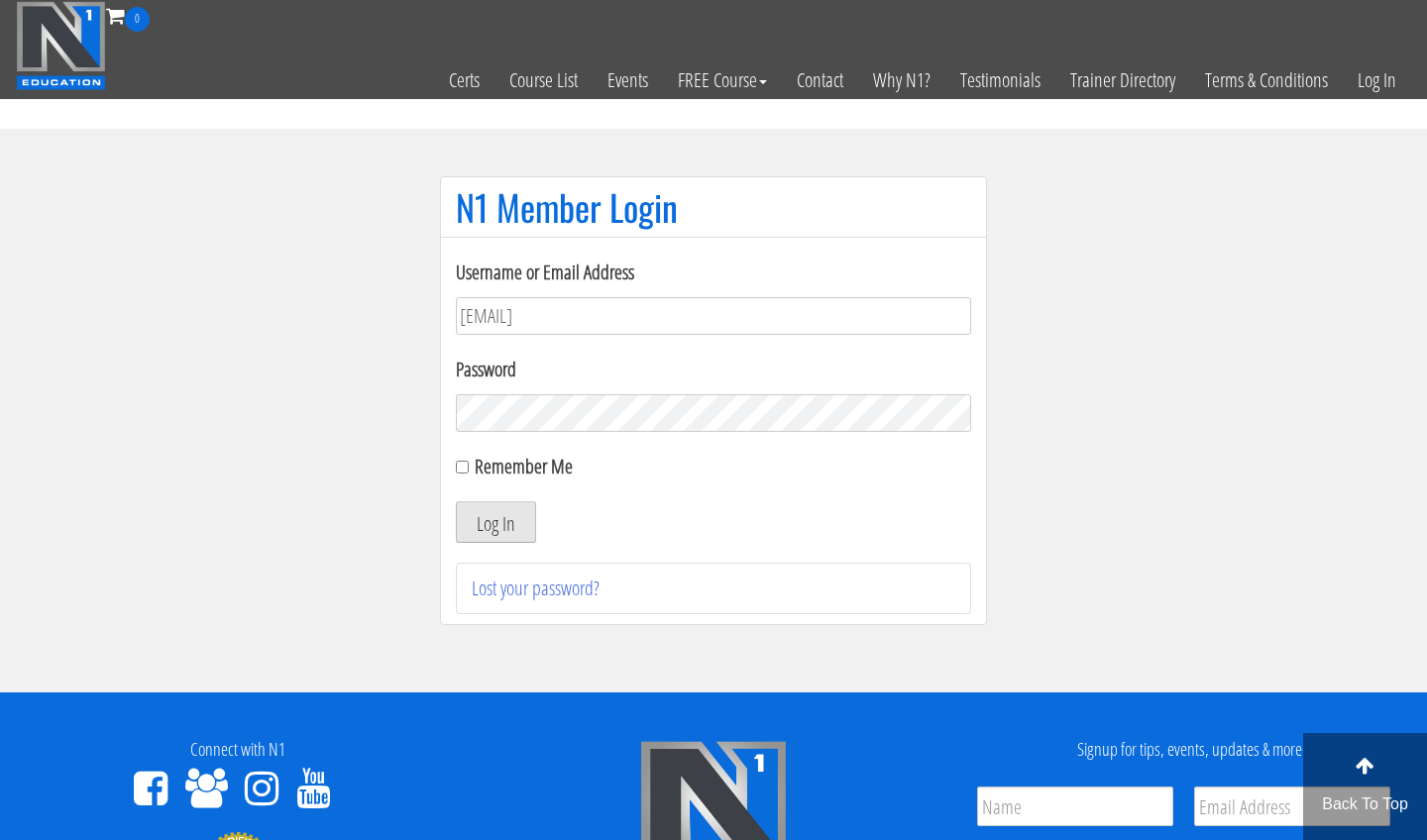 click on "Log In" at bounding box center [495, 522] 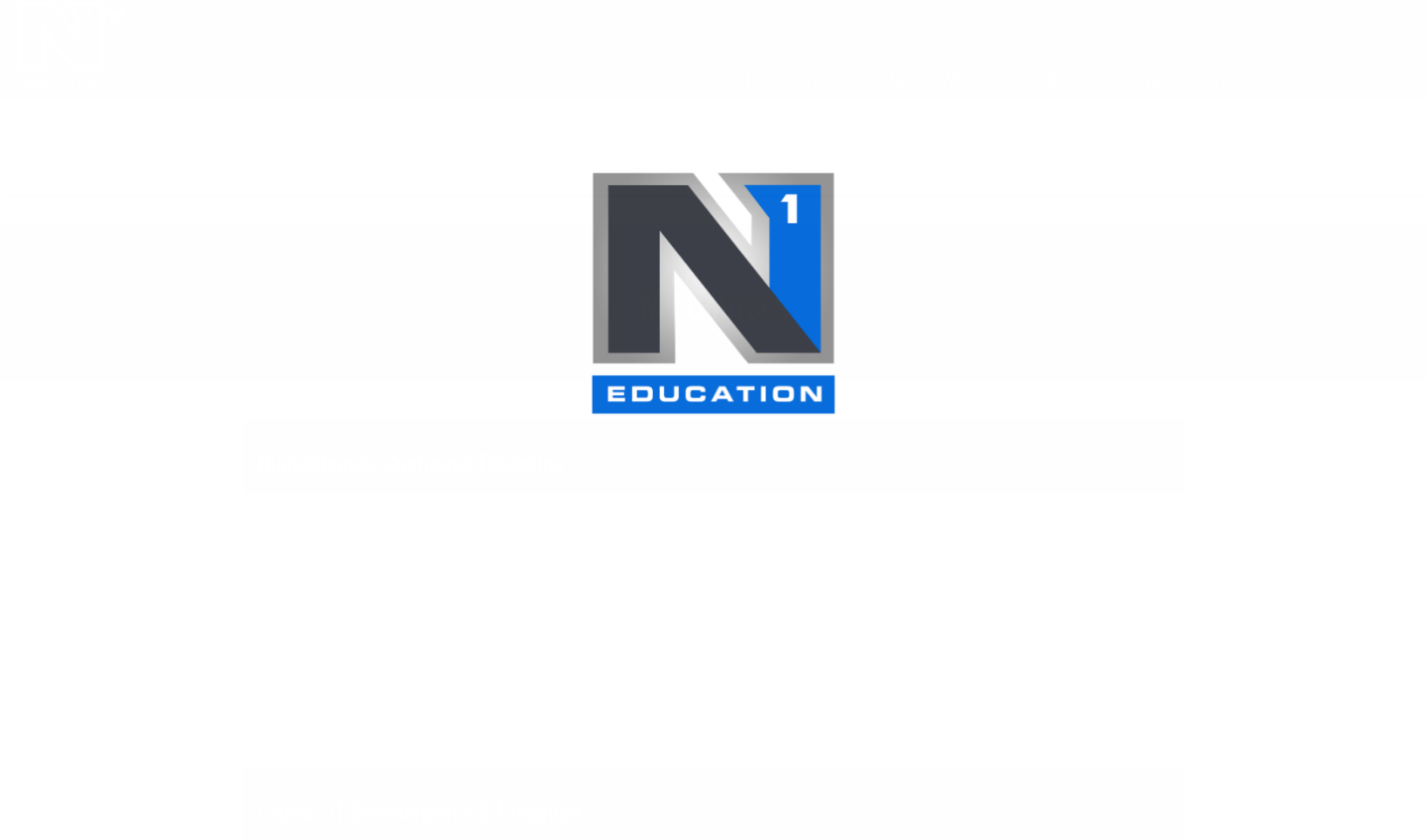 scroll, scrollTop: 0, scrollLeft: 0, axis: both 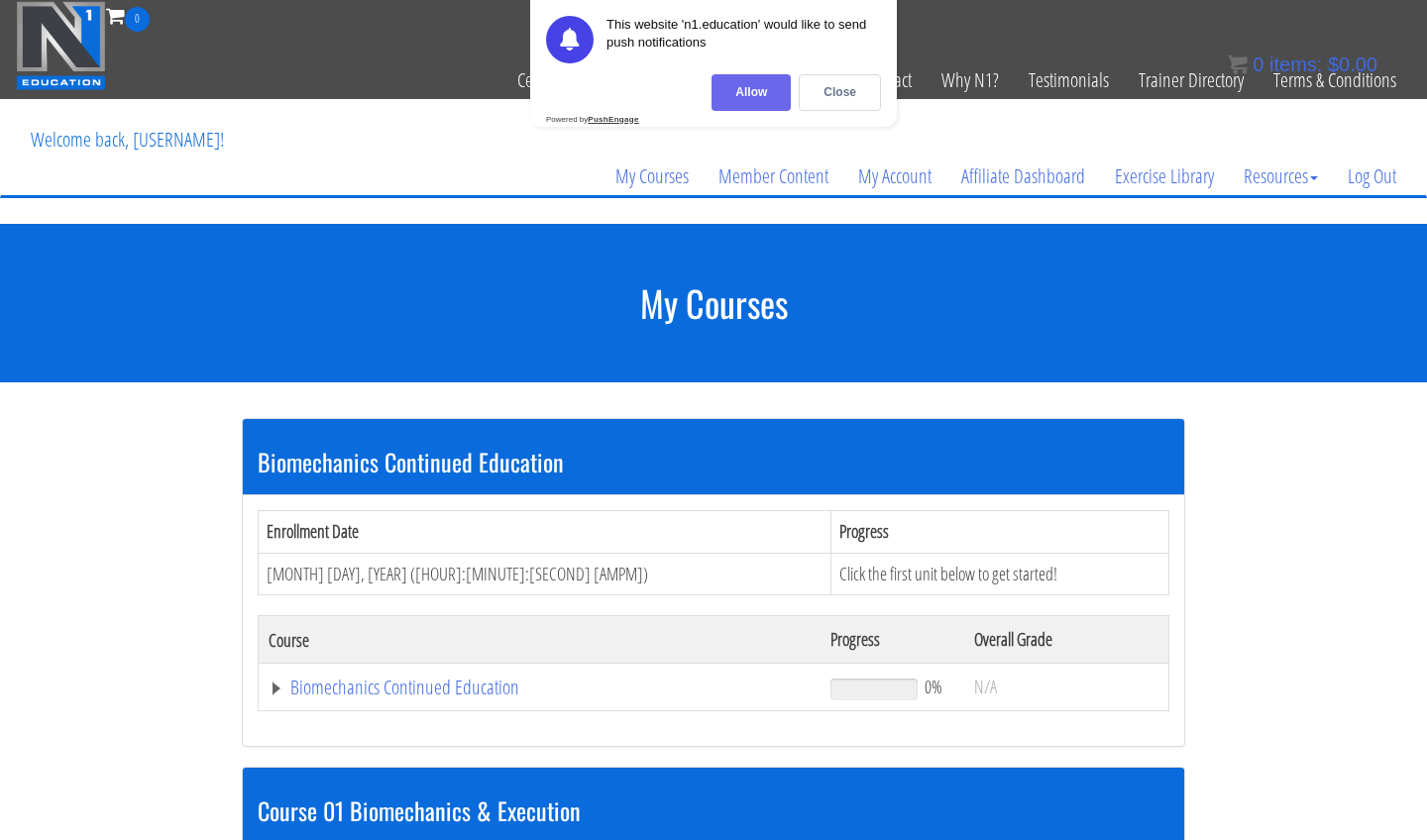 click on "Allow" at bounding box center (751, 92) 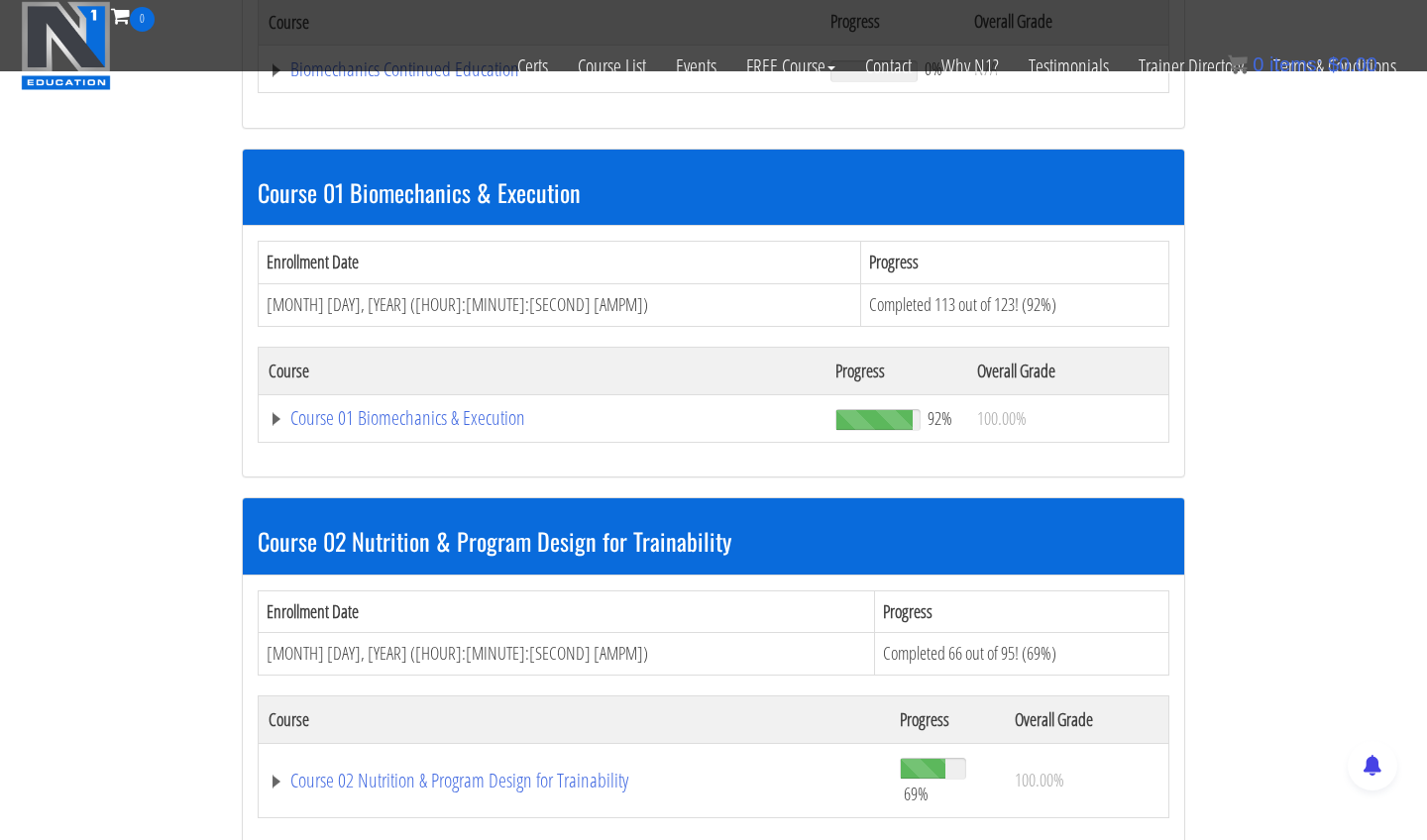scroll, scrollTop: 516, scrollLeft: 0, axis: vertical 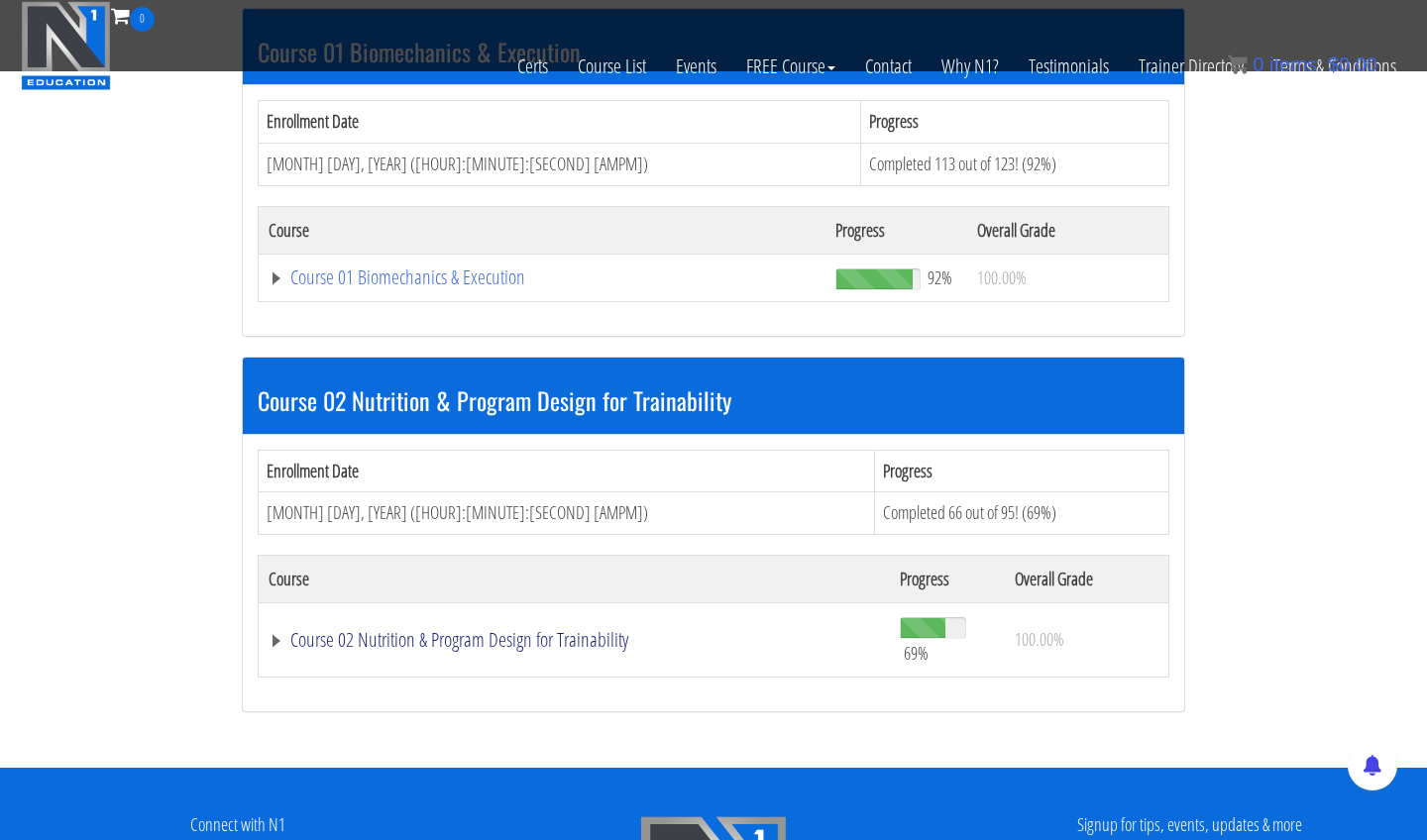 click on "Course 02 Nutrition & Program Design for Trainability" at bounding box center (539, -71) 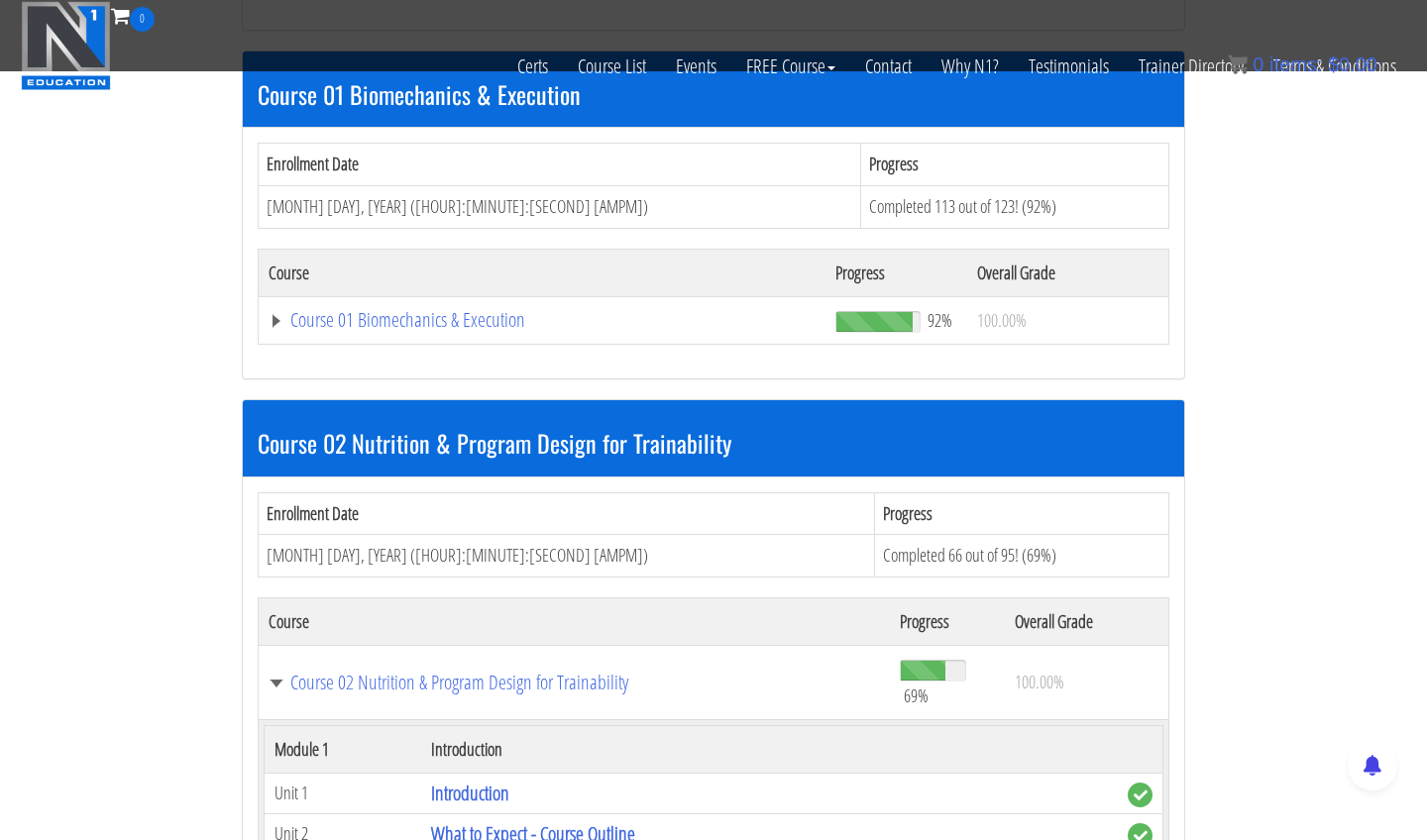 scroll, scrollTop: 552, scrollLeft: 0, axis: vertical 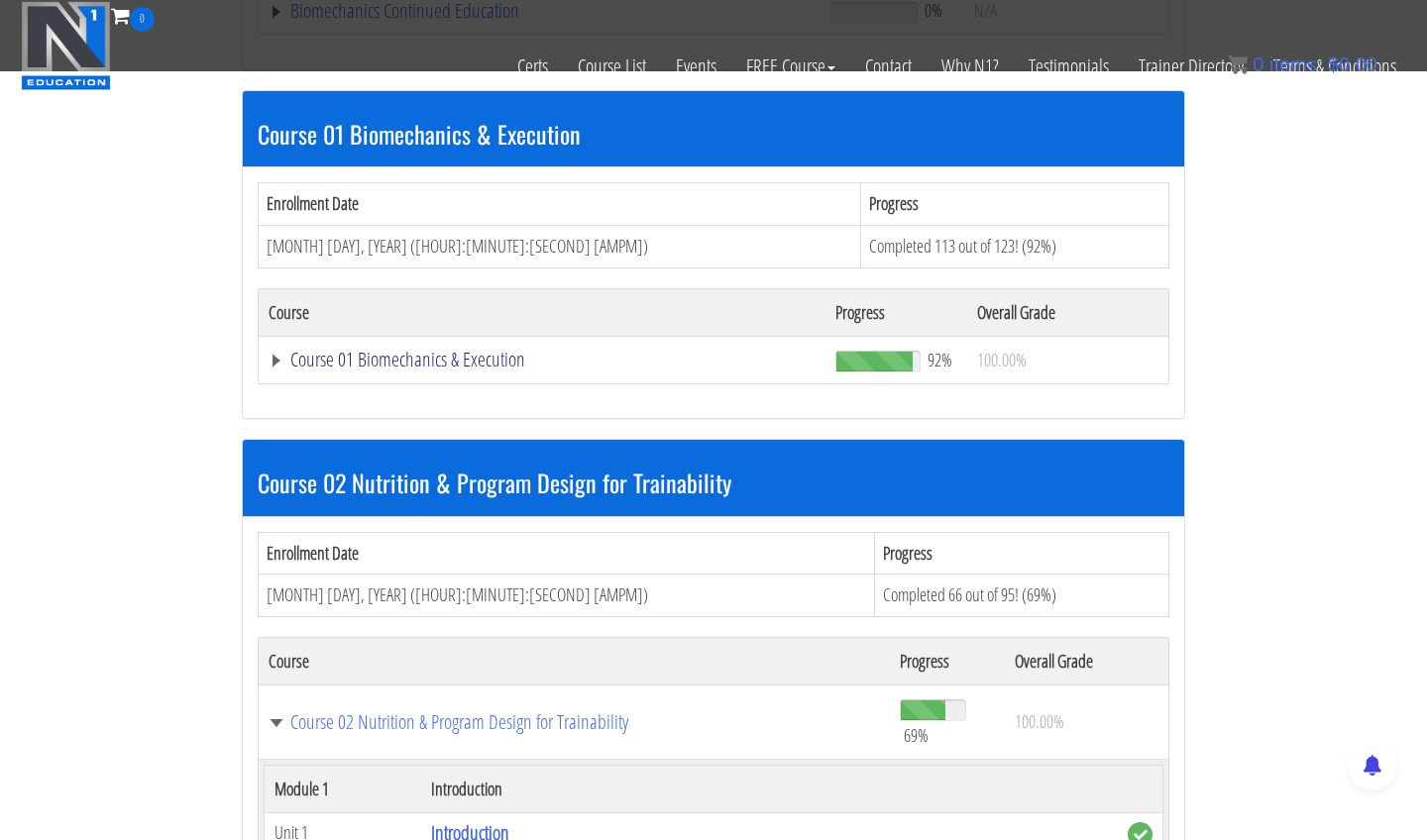click on "Course 01 Biomechanics & Execution" at bounding box center (539, 11) 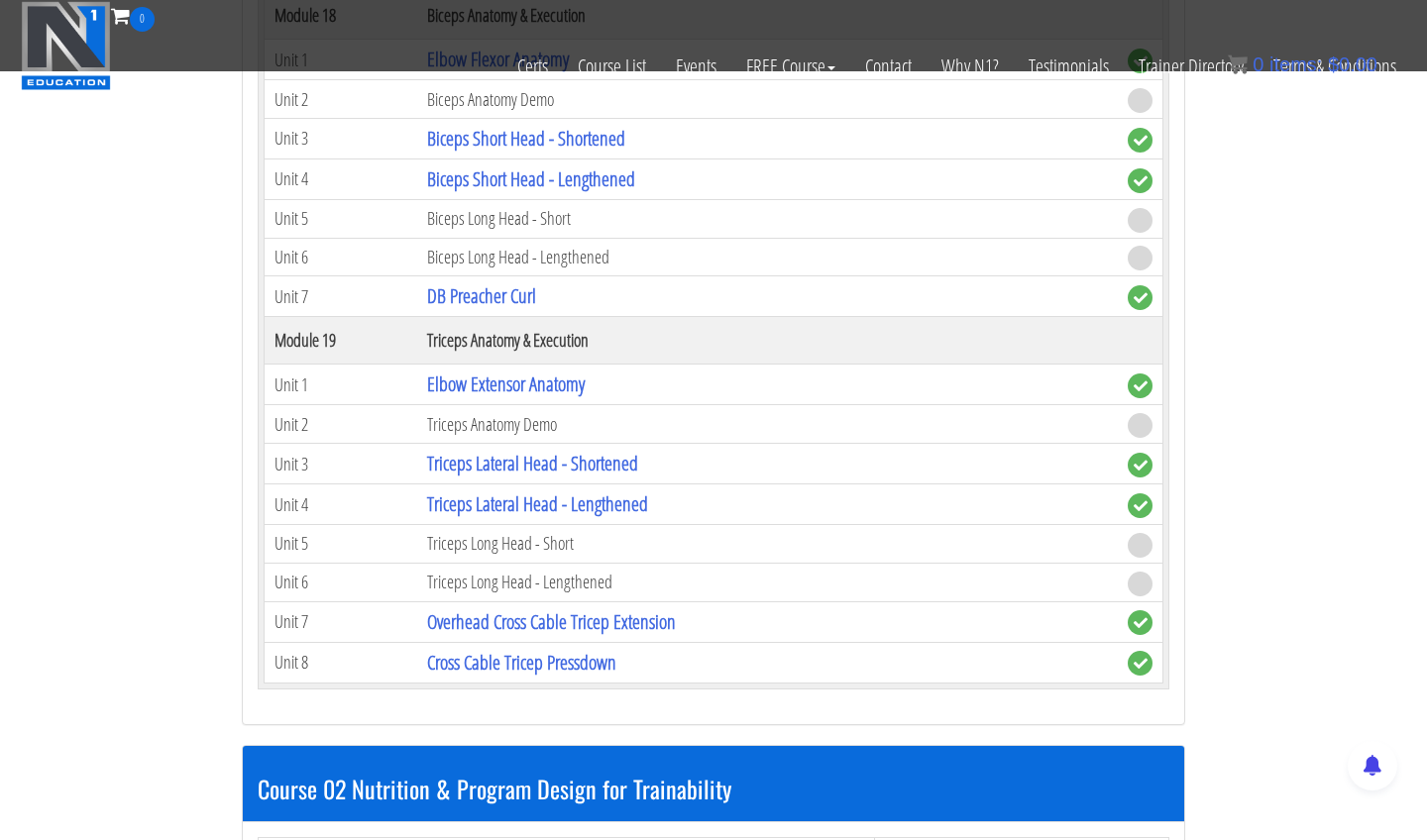 scroll, scrollTop: 6146, scrollLeft: 0, axis: vertical 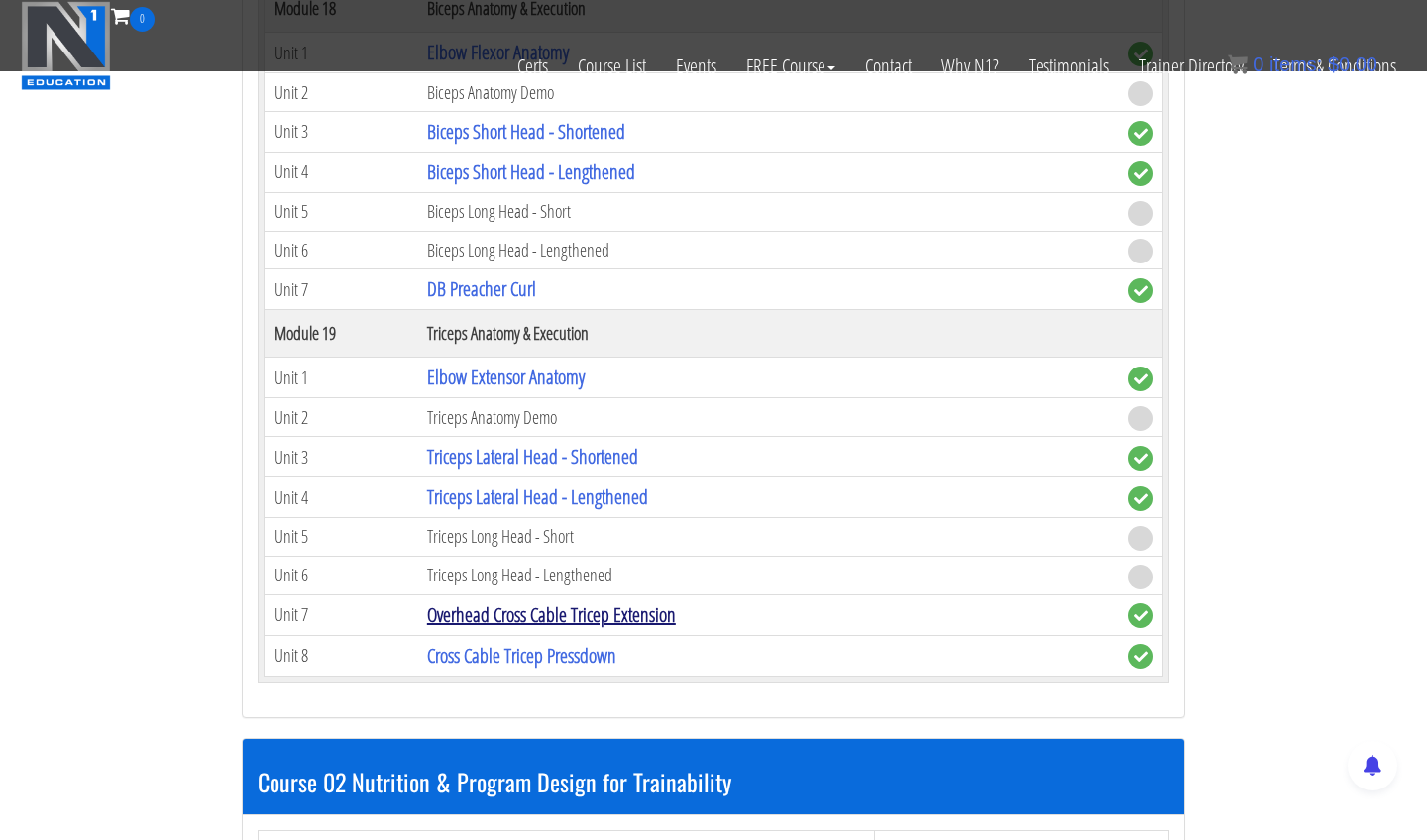 click on "Overhead Cross Cable Tricep Extension" at bounding box center [551, 614] 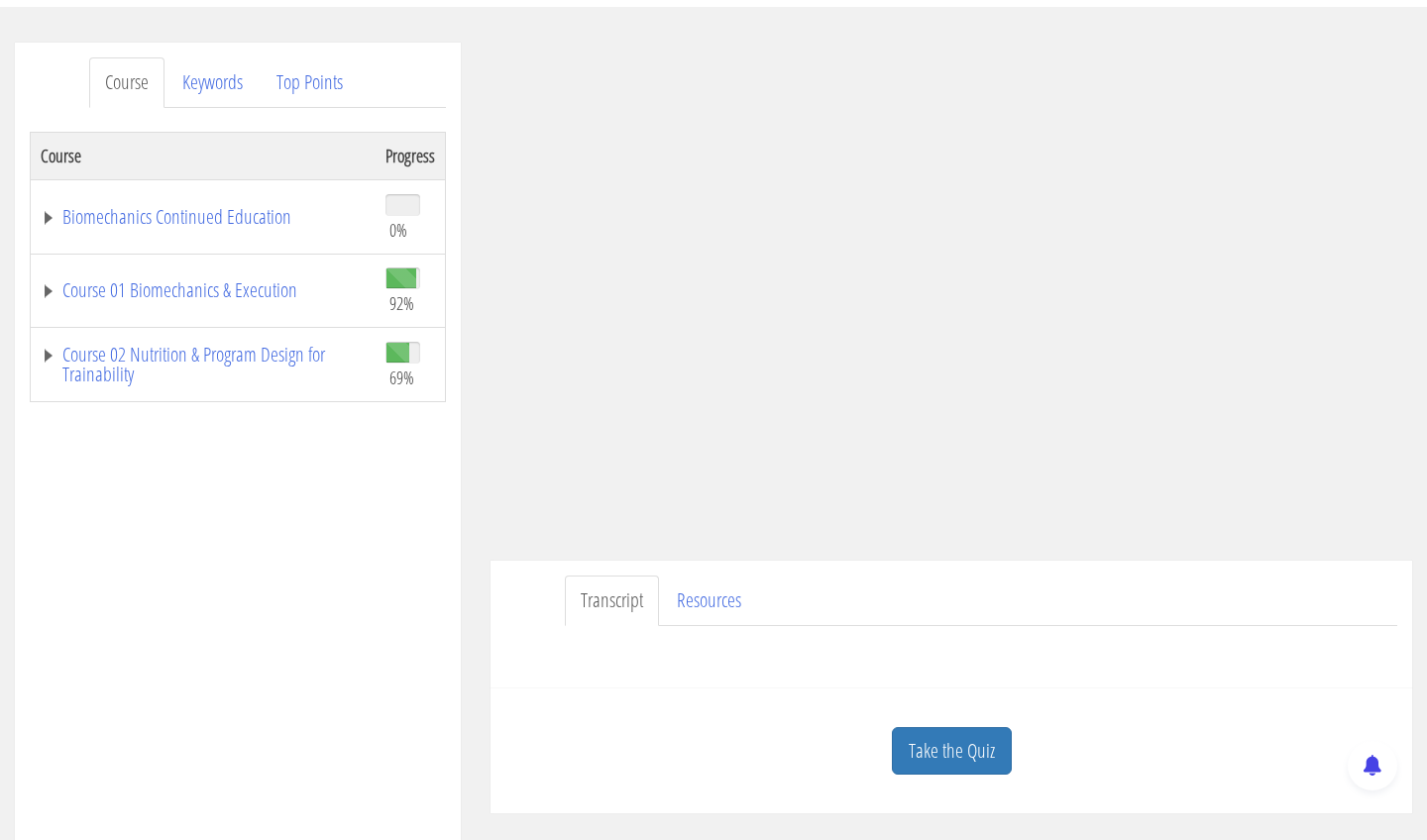 scroll, scrollTop: 218, scrollLeft: 0, axis: vertical 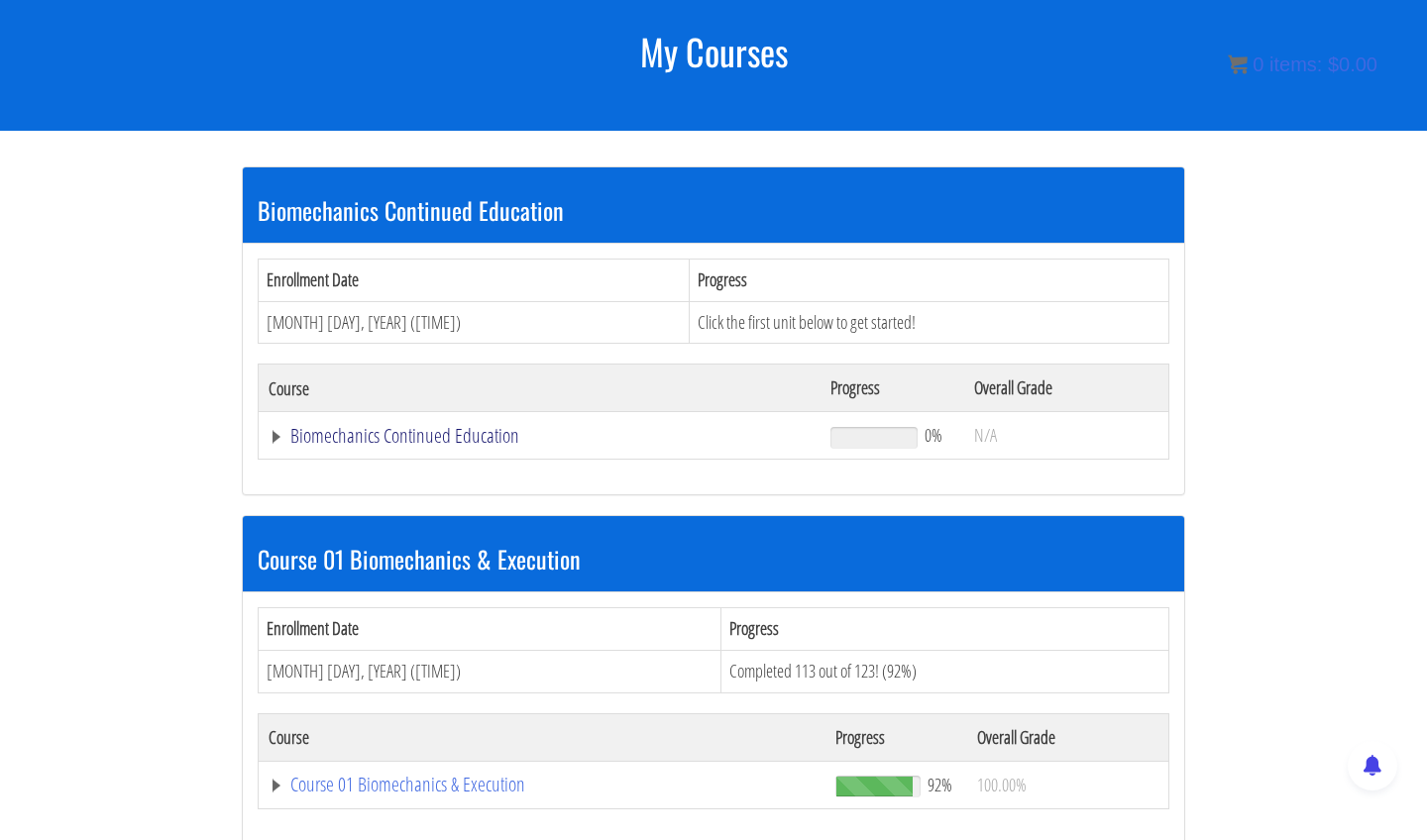 click on "Biomechanics Continued Education" at bounding box center (539, 436) 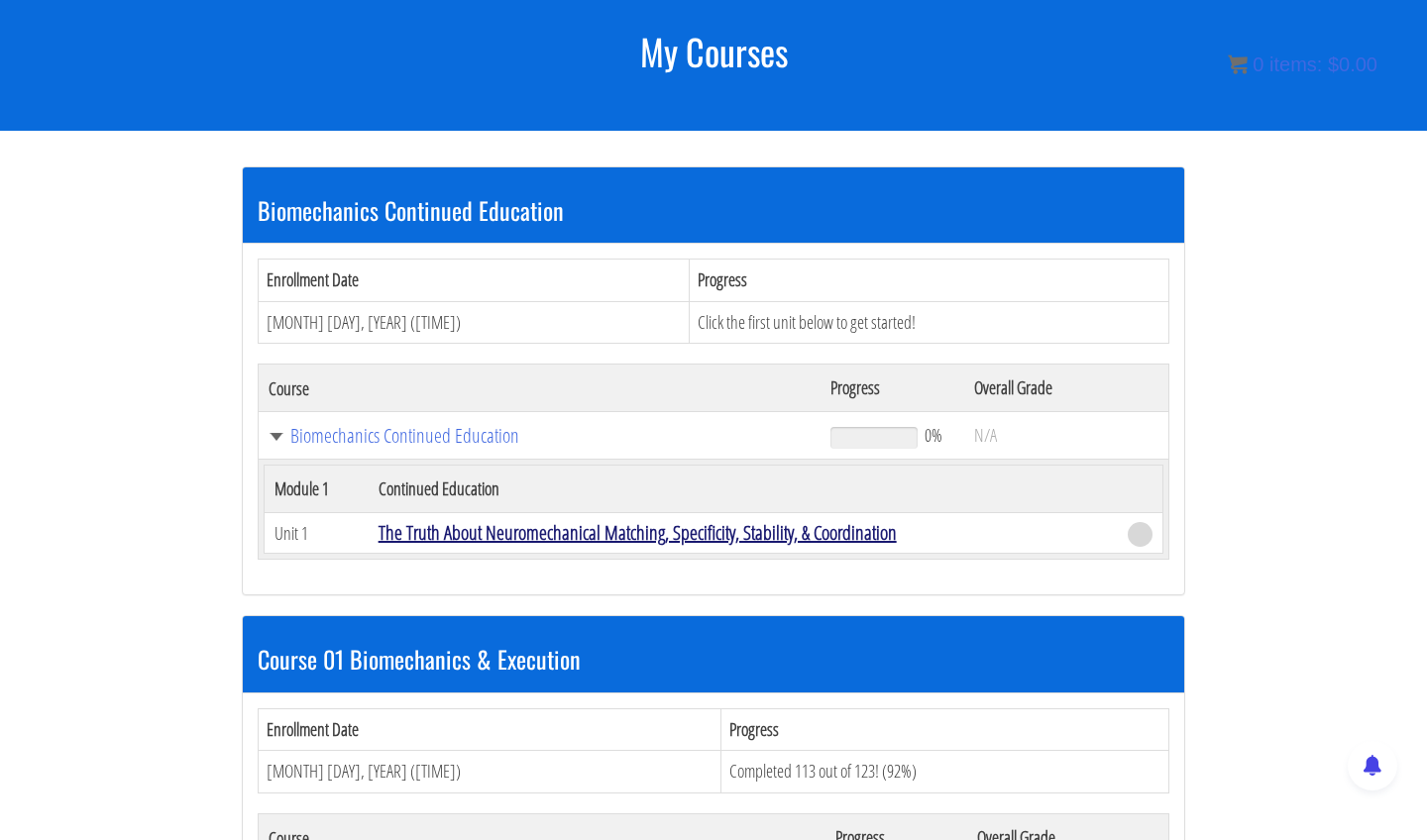 click on "The Truth About Neuromechanical Matching, Specificity, Stability, & Coordination" at bounding box center (637, 532) 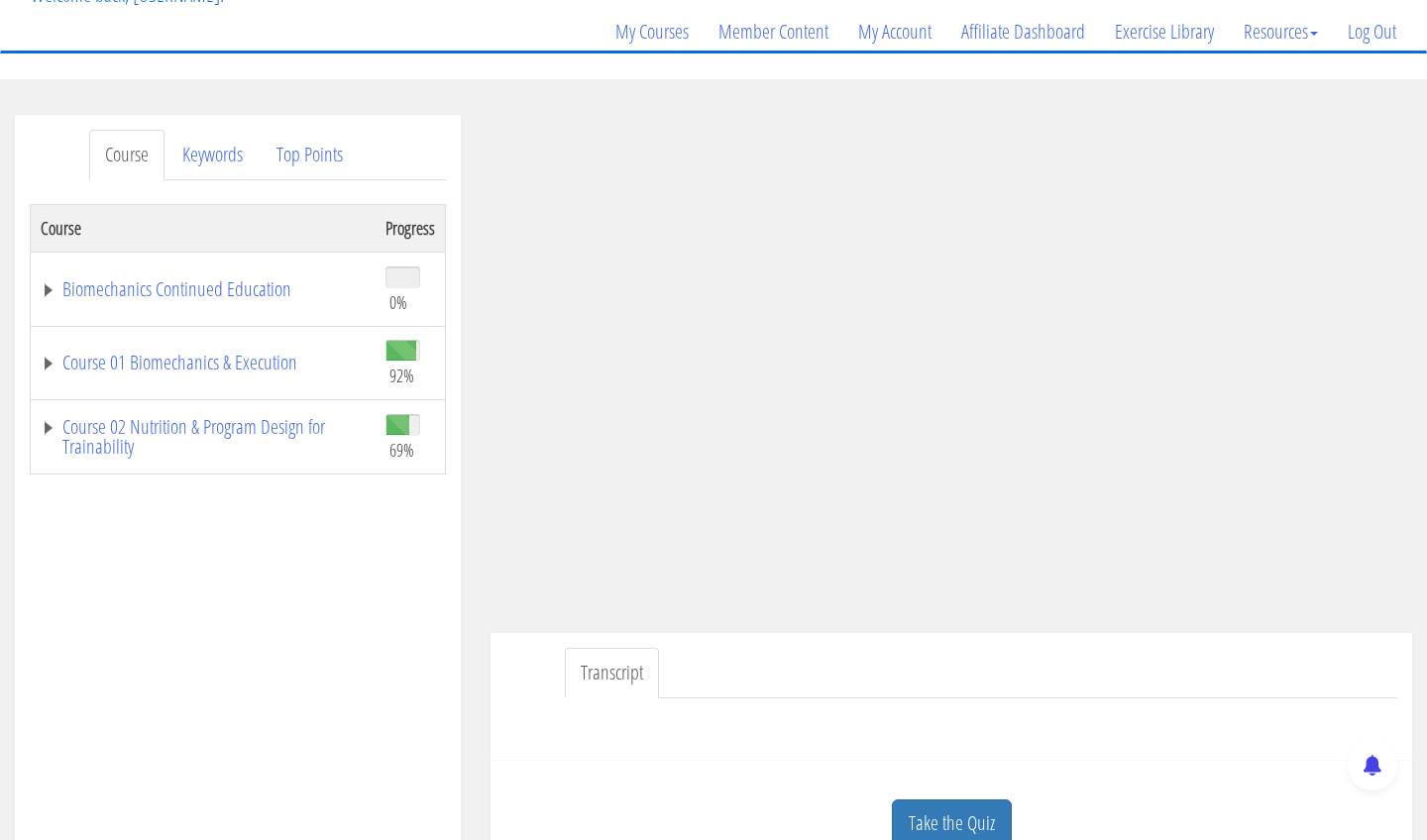 scroll, scrollTop: 148, scrollLeft: 0, axis: vertical 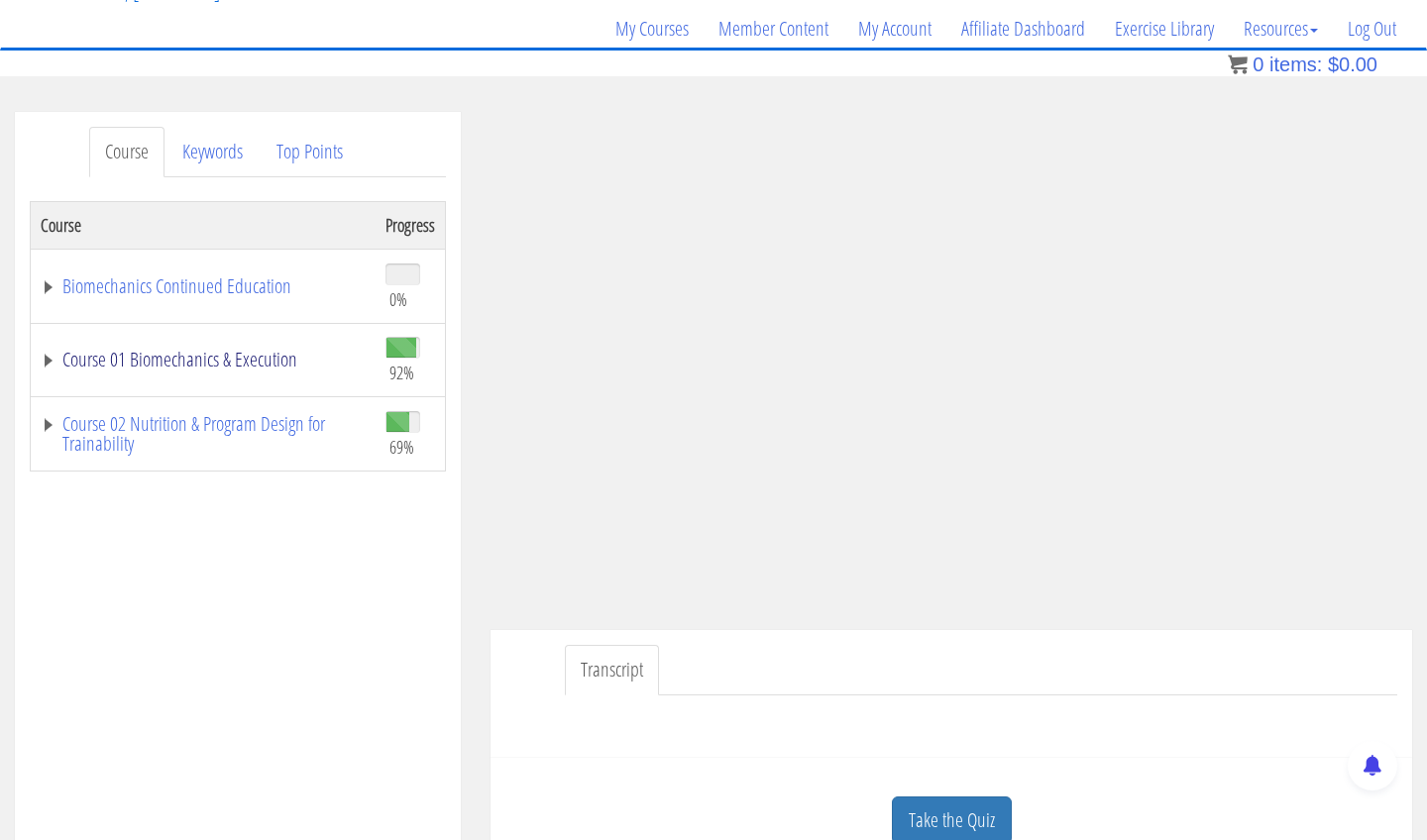 click on "Course 01 Biomechanics & Execution" at bounding box center [203, 360] 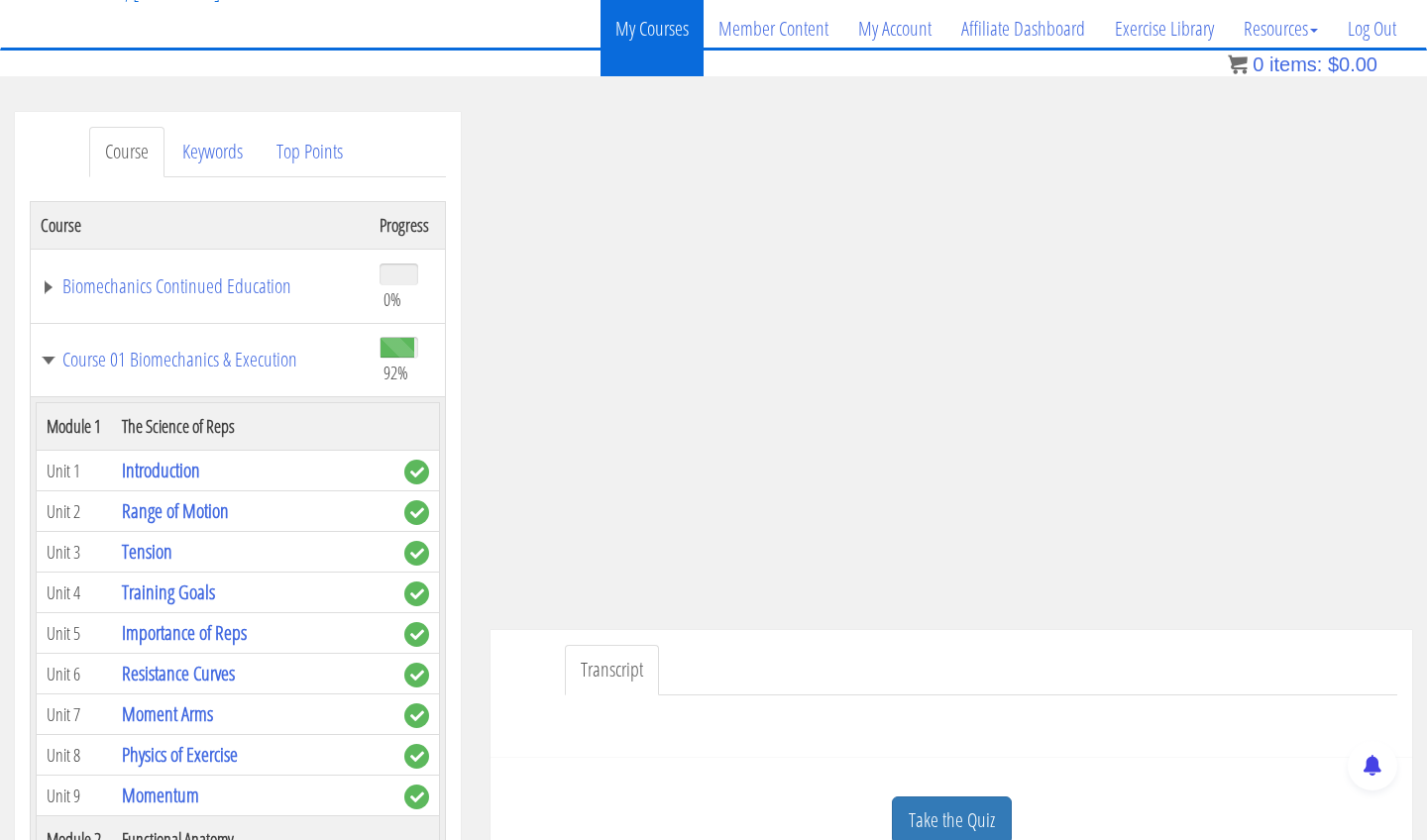 click on "My Courses" at bounding box center (652, 29) 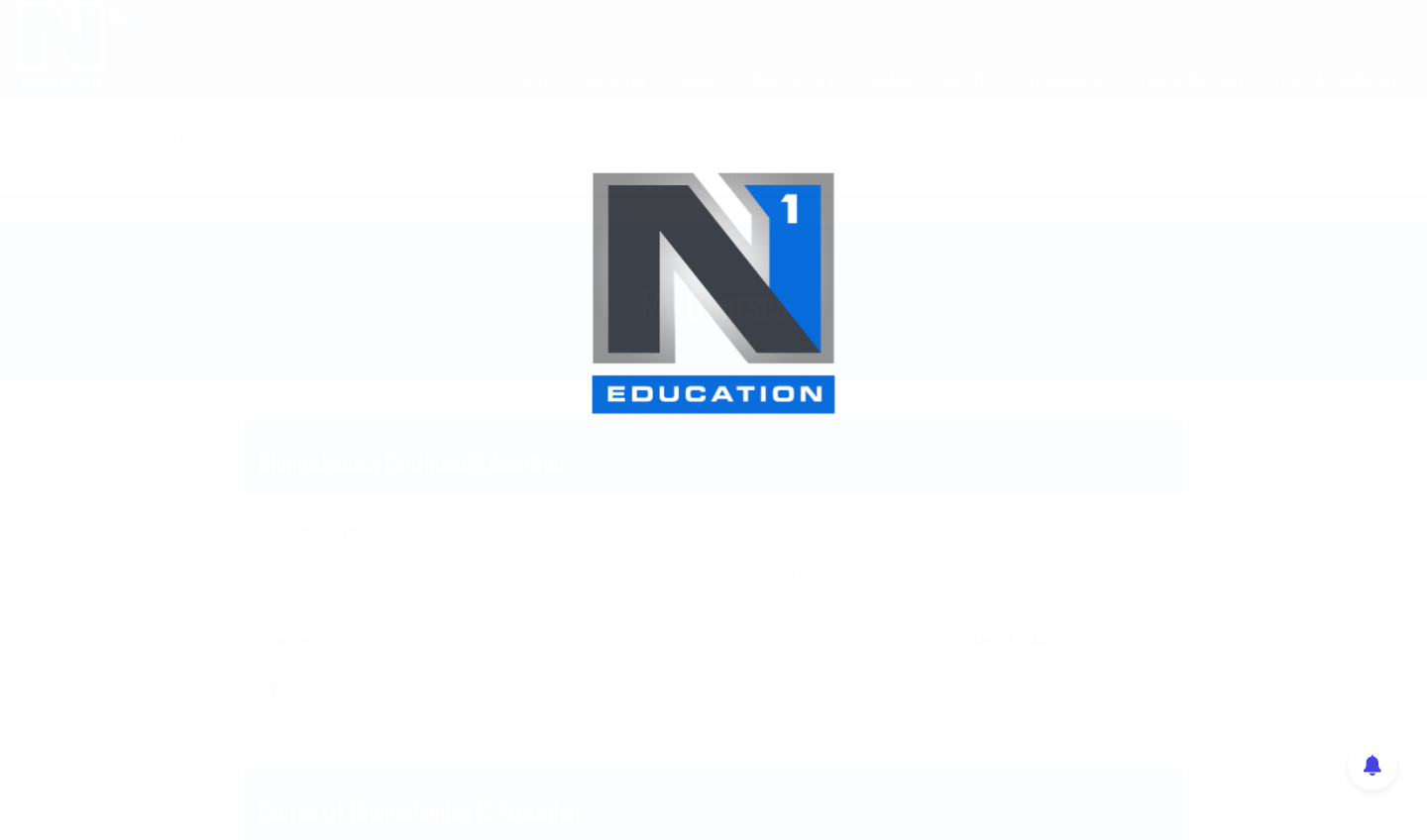 scroll, scrollTop: 0, scrollLeft: 0, axis: both 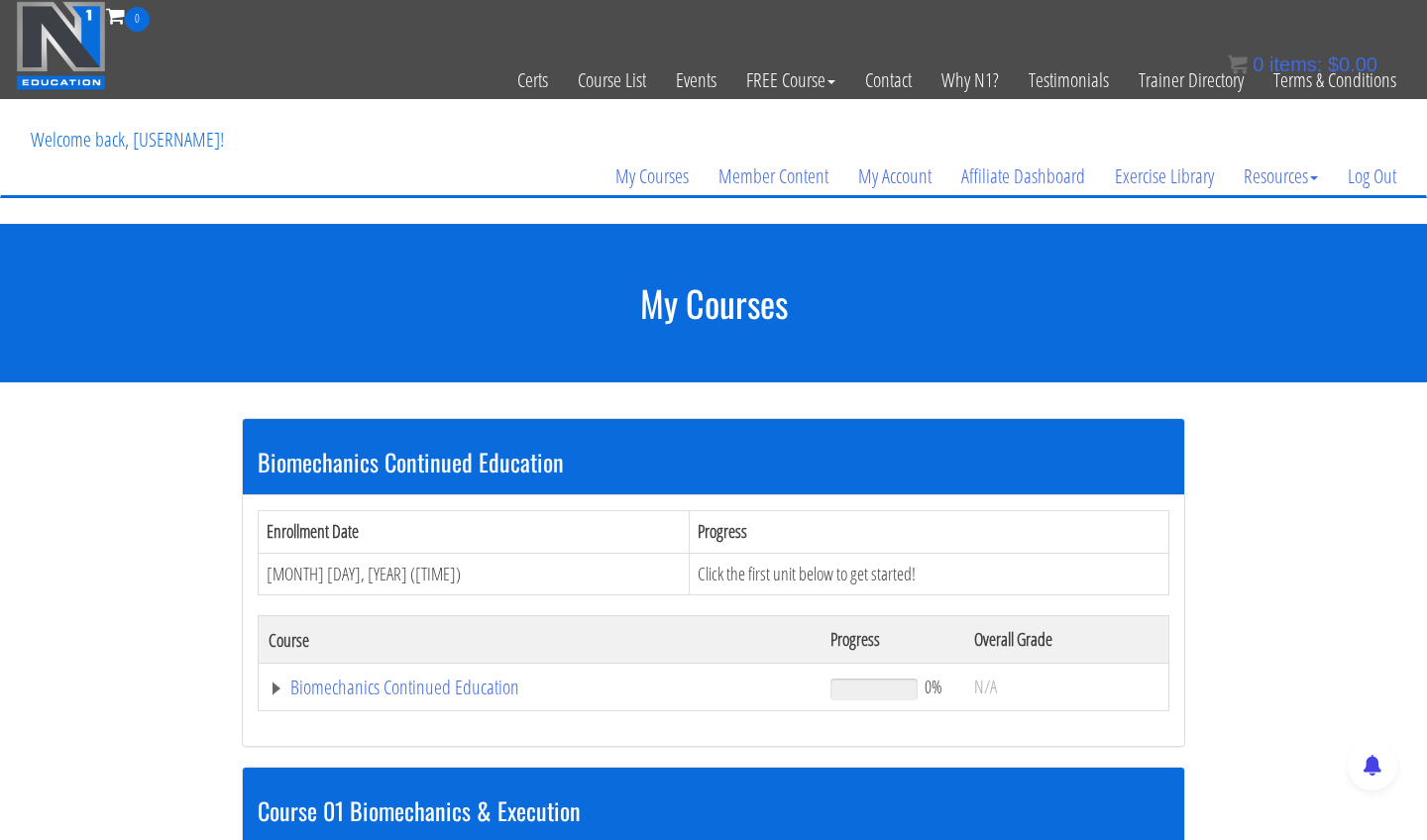click on "Biomechanics Continued Education" at bounding box center [539, 687] 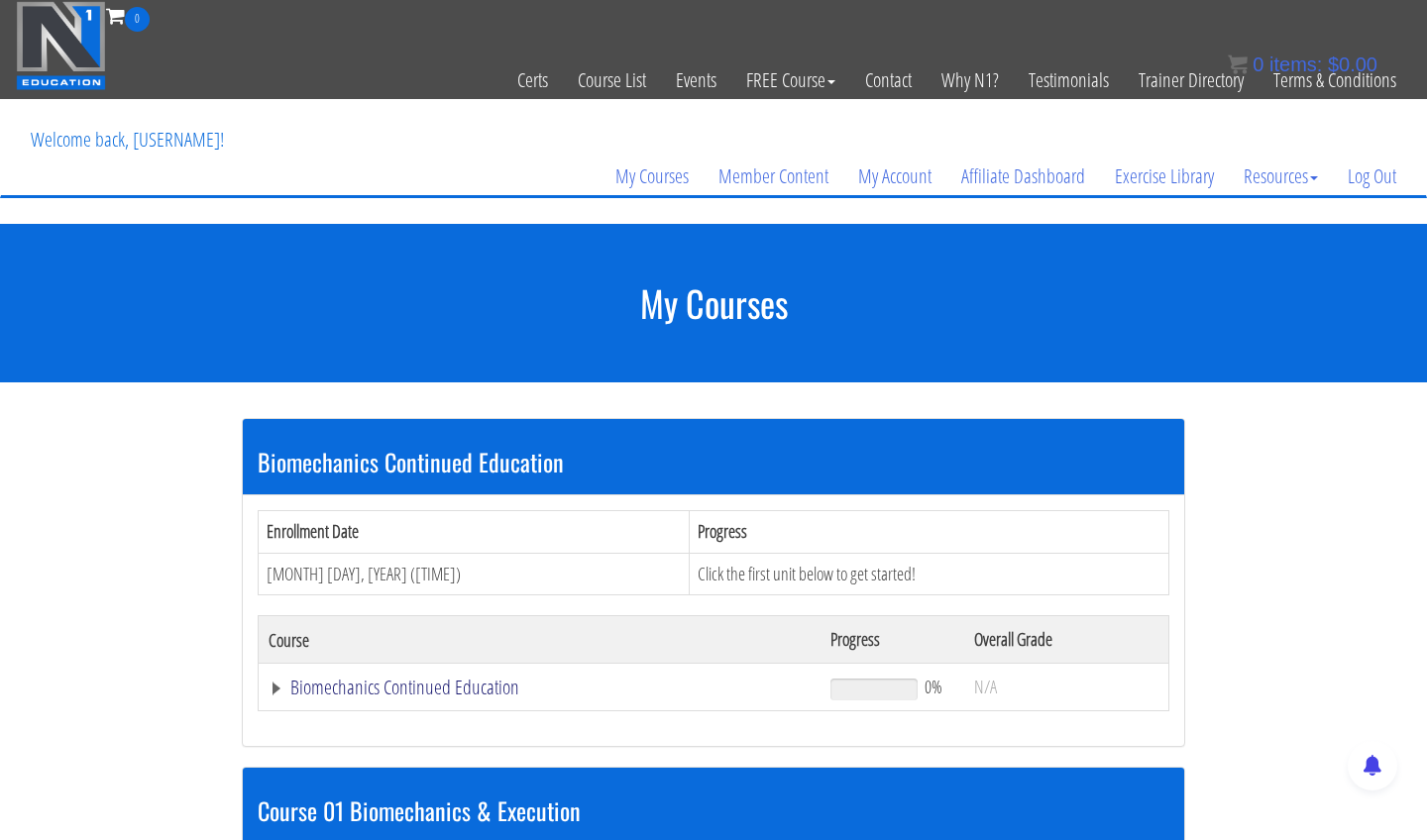 click on "Biomechanics Continued Education" at bounding box center [539, 687] 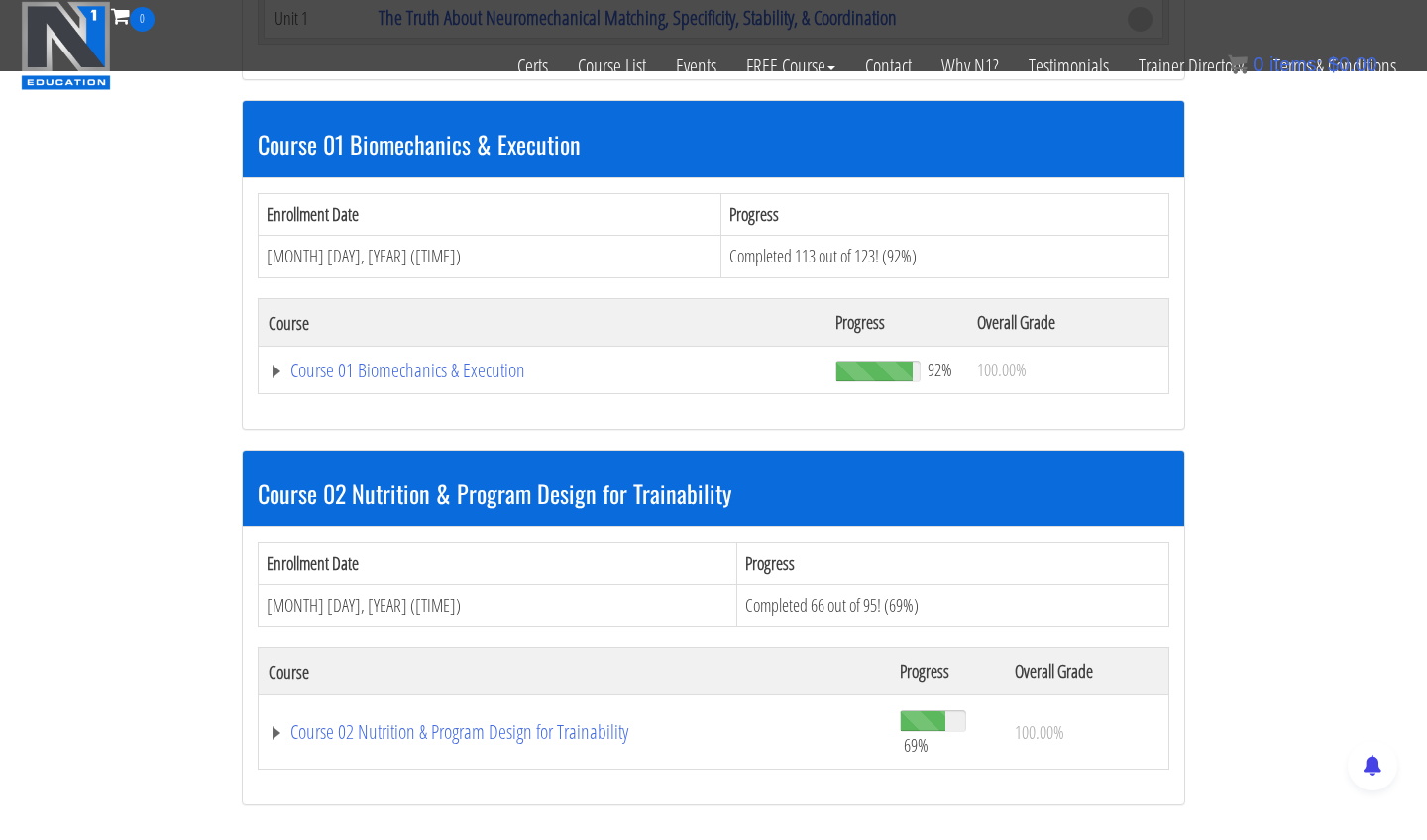 scroll, scrollTop: 662, scrollLeft: 0, axis: vertical 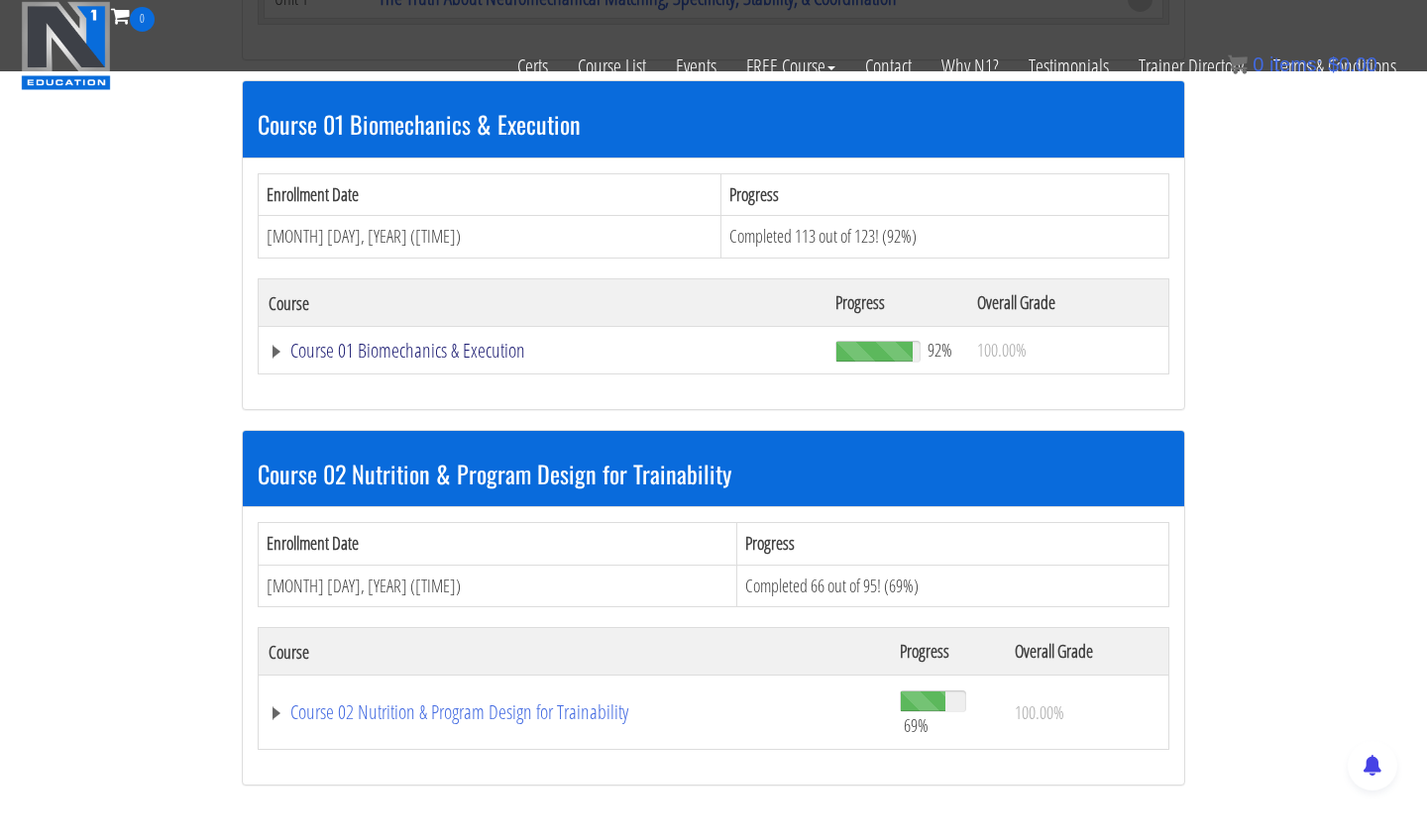 click on "Course 01 Biomechanics & Execution" at bounding box center (539, -99) 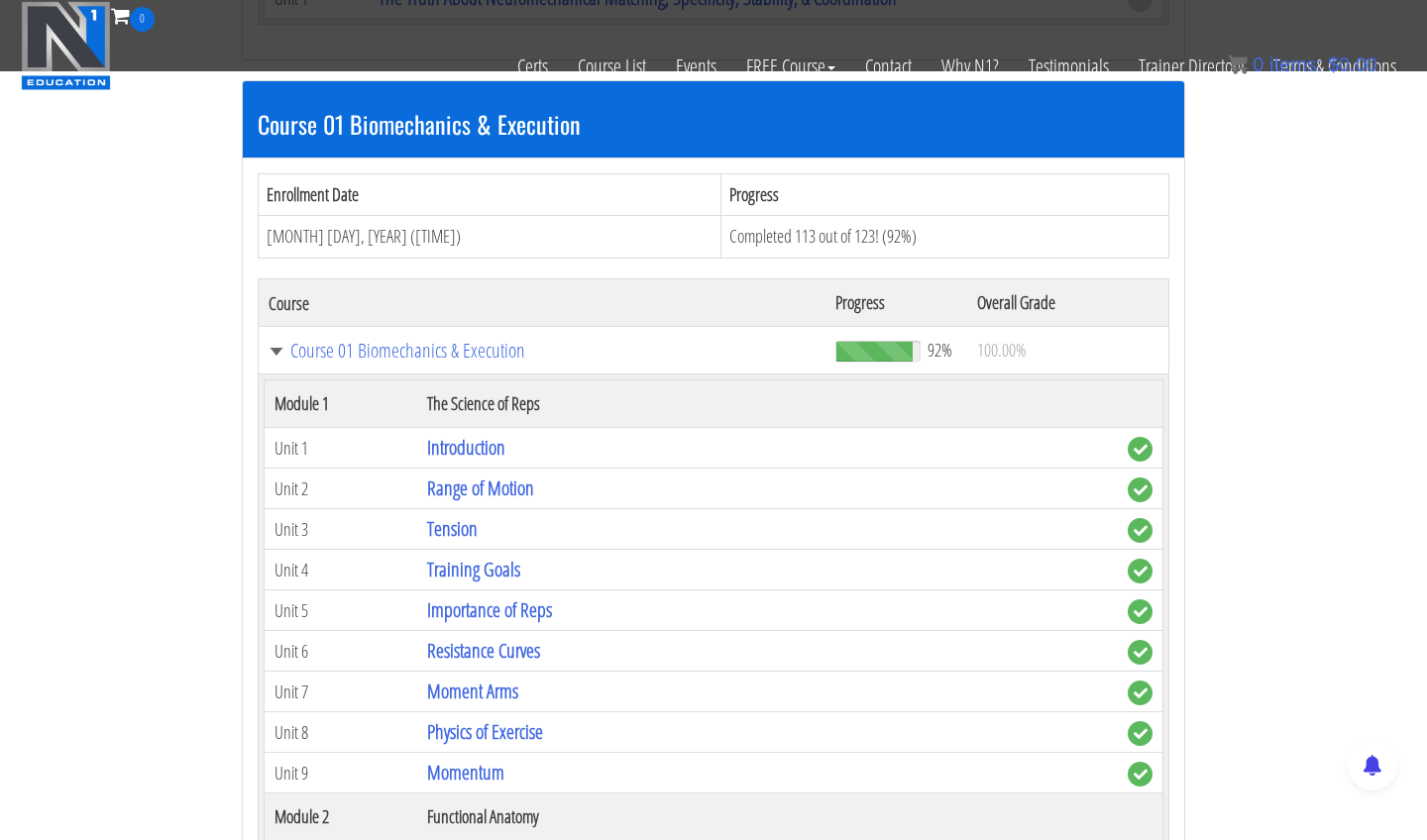 scroll, scrollTop: 809, scrollLeft: 0, axis: vertical 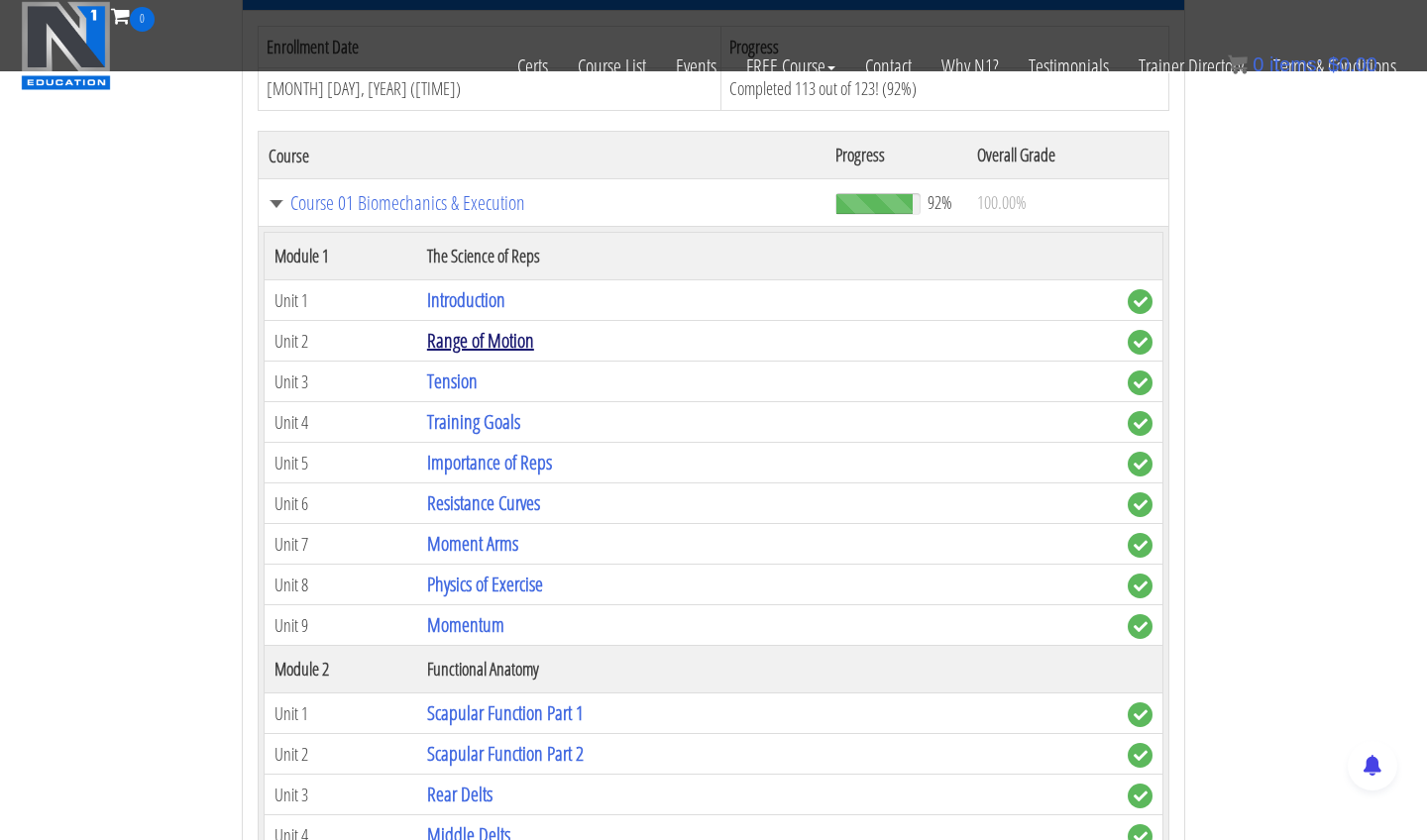 click on "Range of Motion" at bounding box center [481, 340] 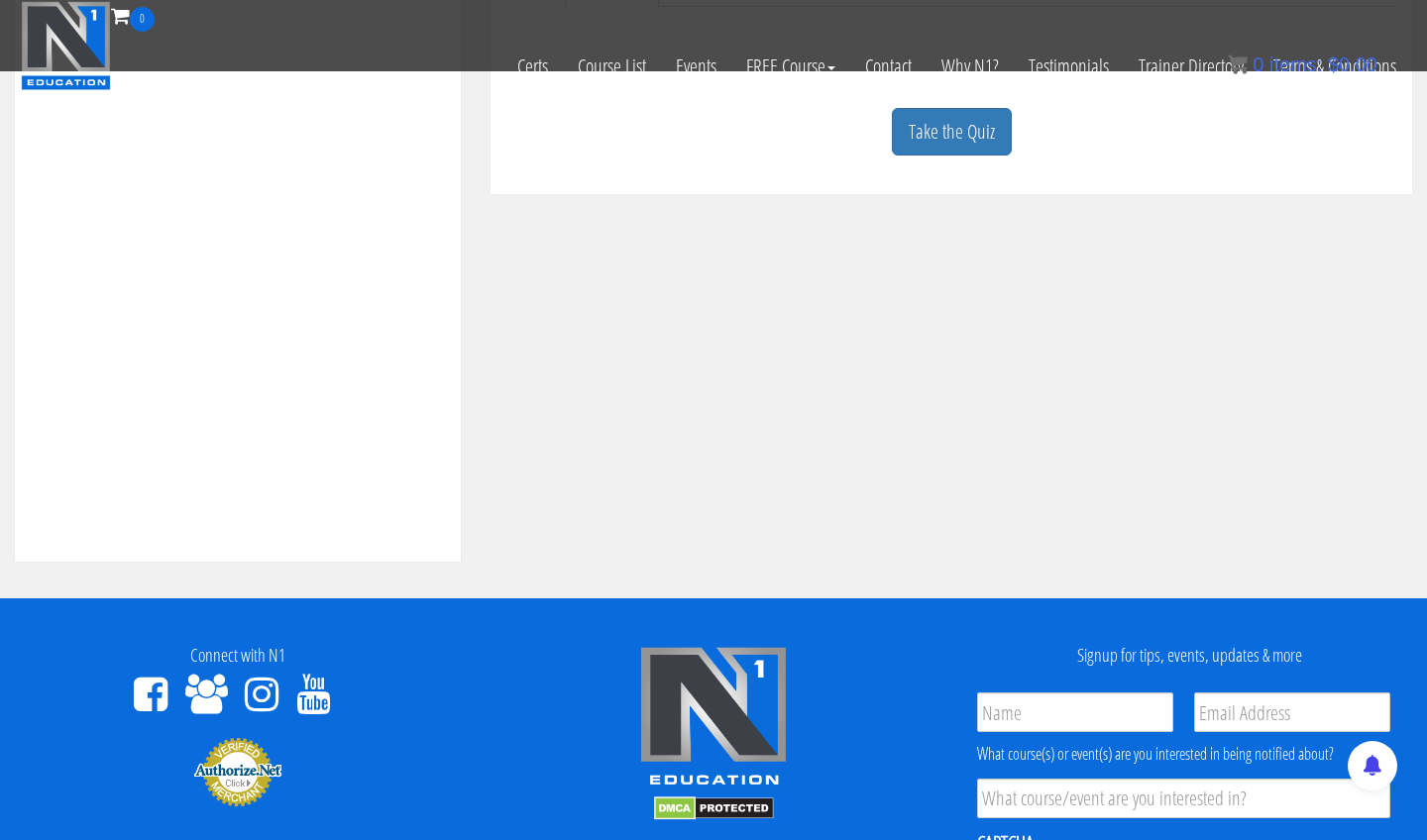 scroll, scrollTop: 497, scrollLeft: 0, axis: vertical 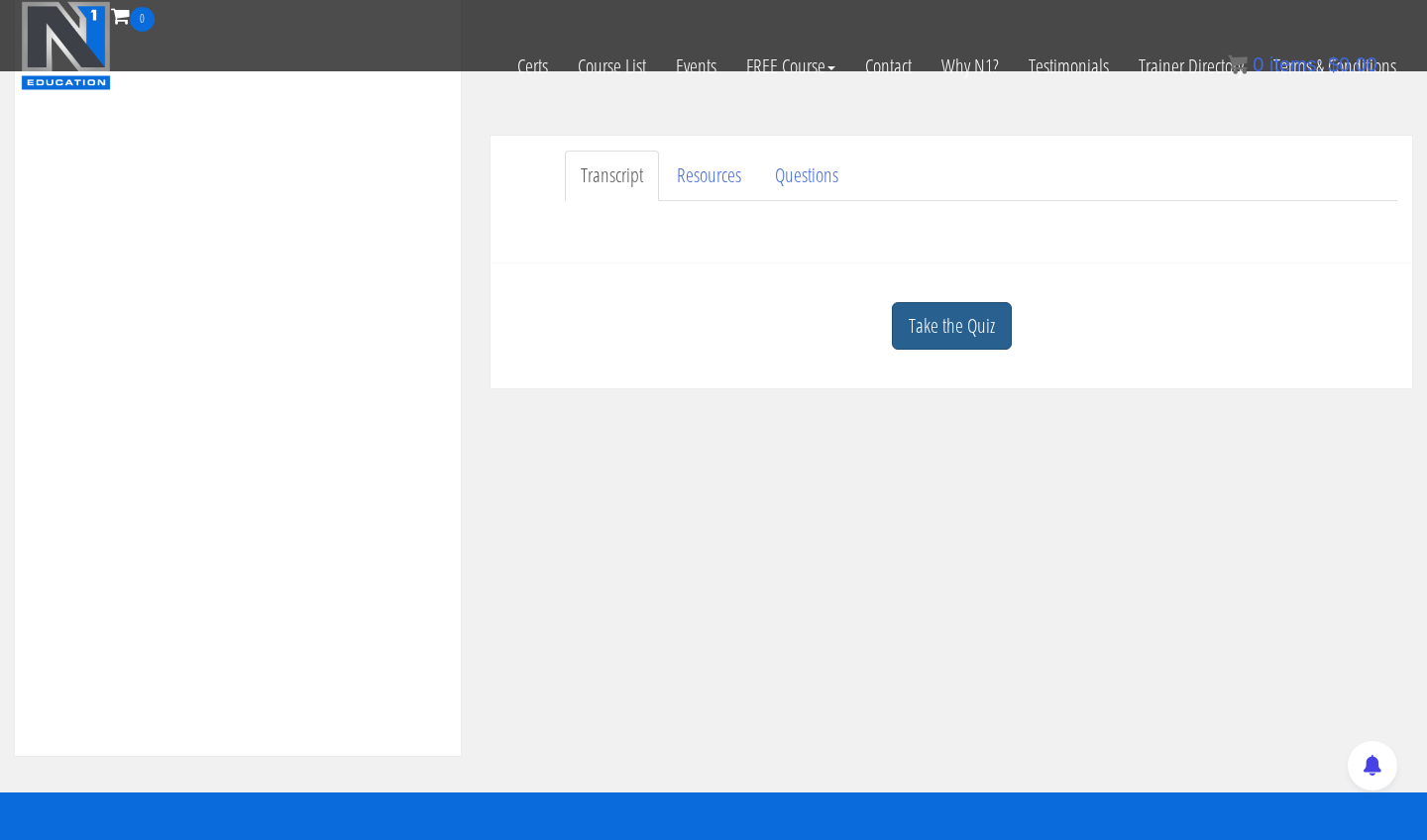 click on "Take the Quiz" at bounding box center [951, 326] 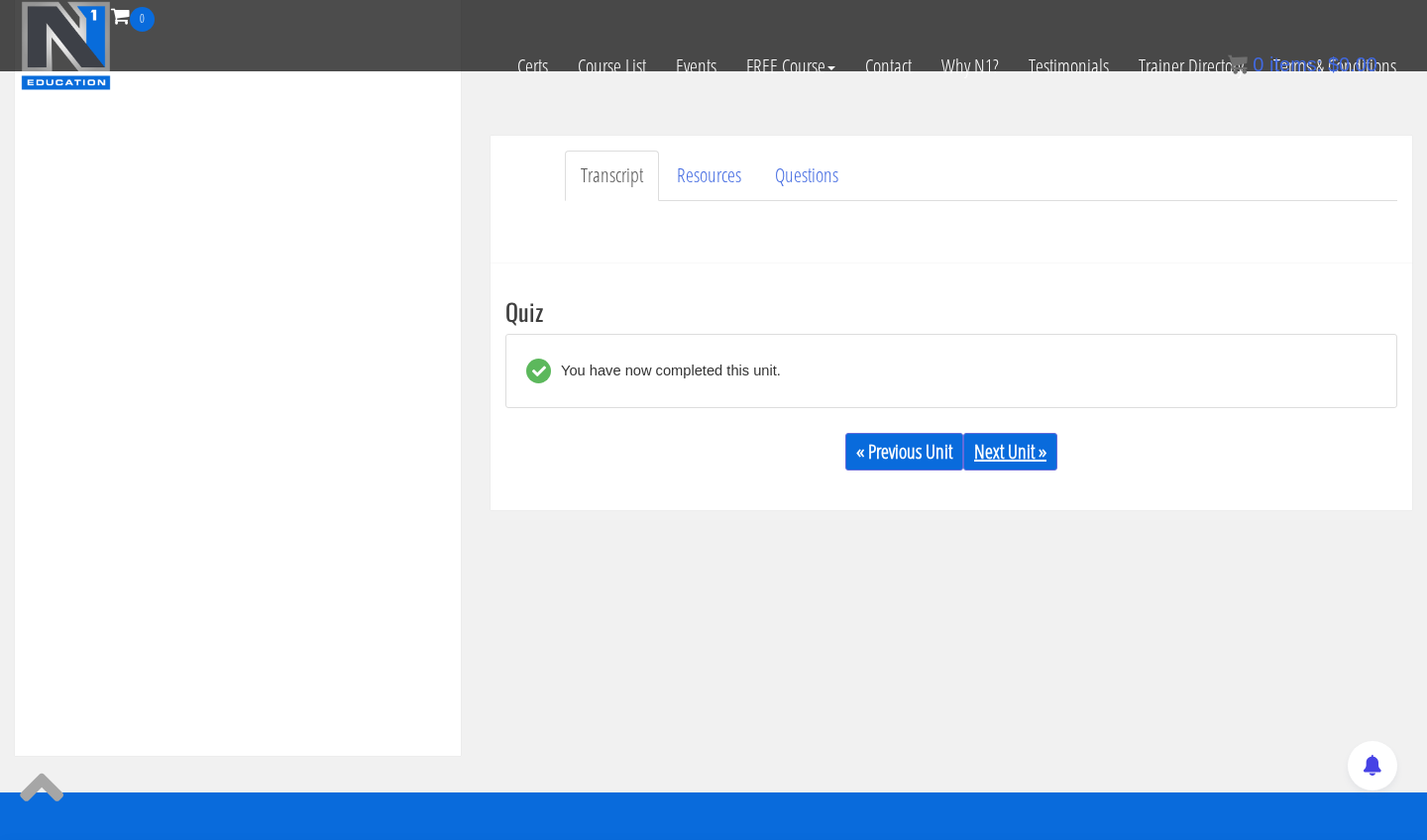 click on "Next Unit »" at bounding box center (1010, 452) 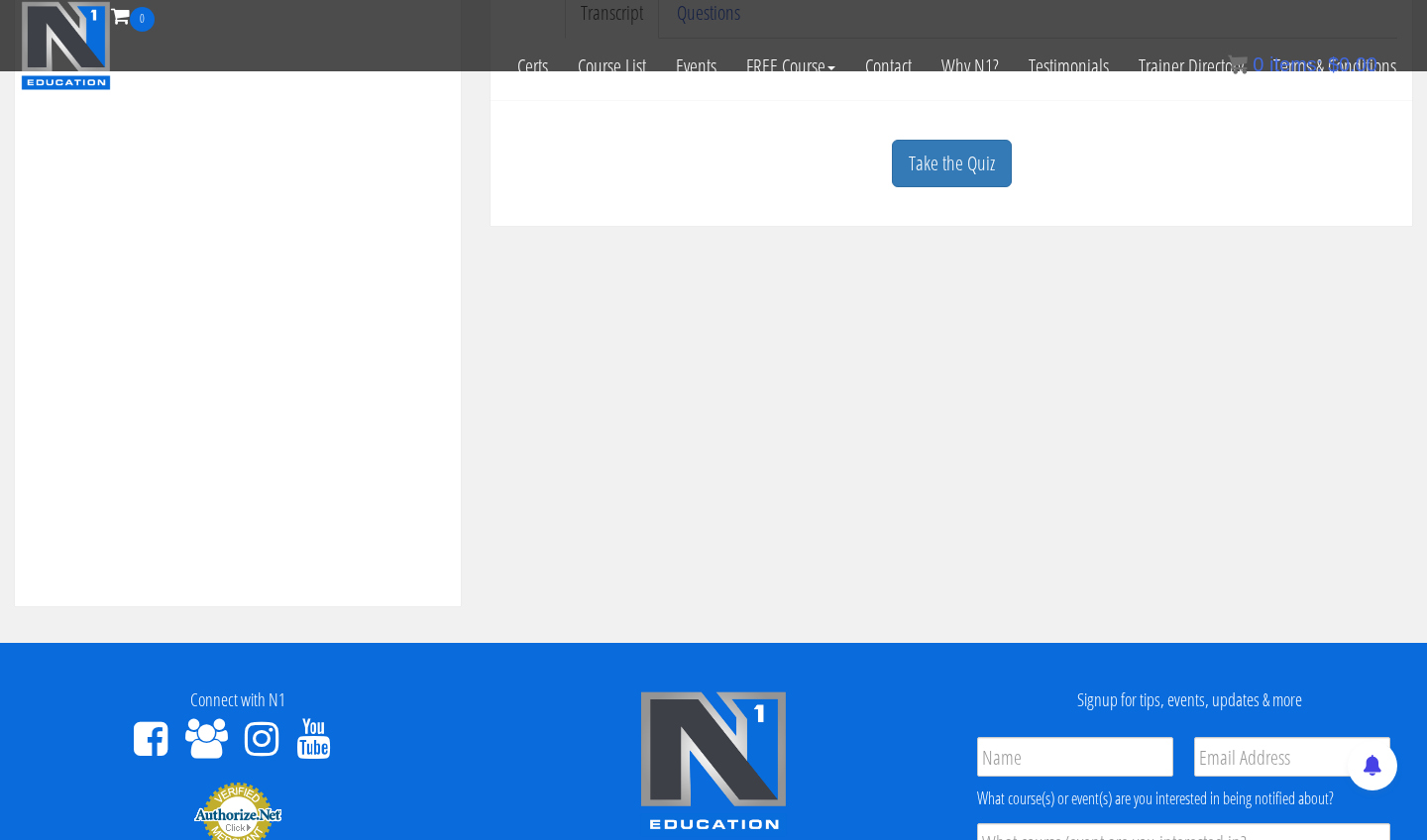 scroll, scrollTop: 700, scrollLeft: 0, axis: vertical 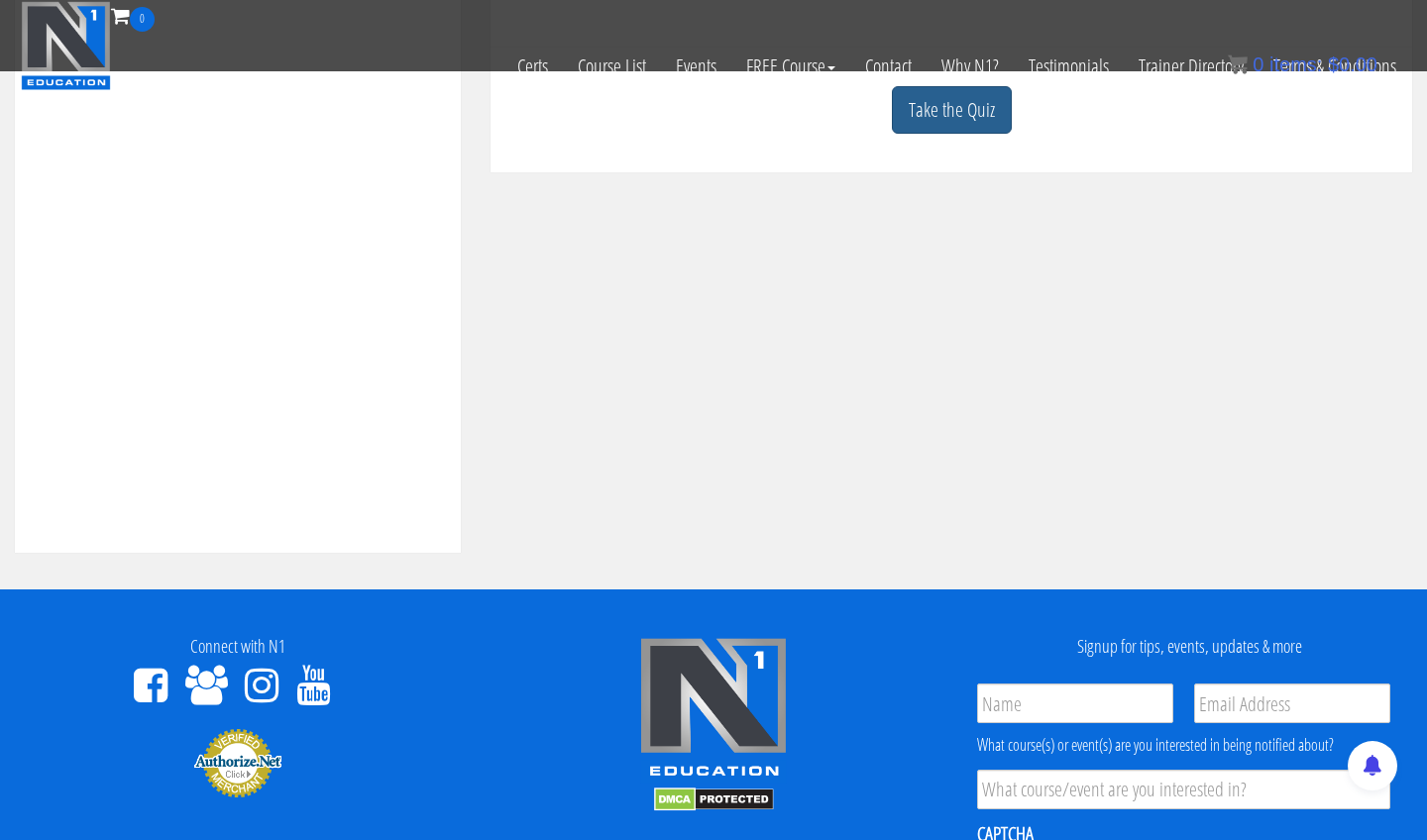 click on "Take the Quiz" at bounding box center (951, 110) 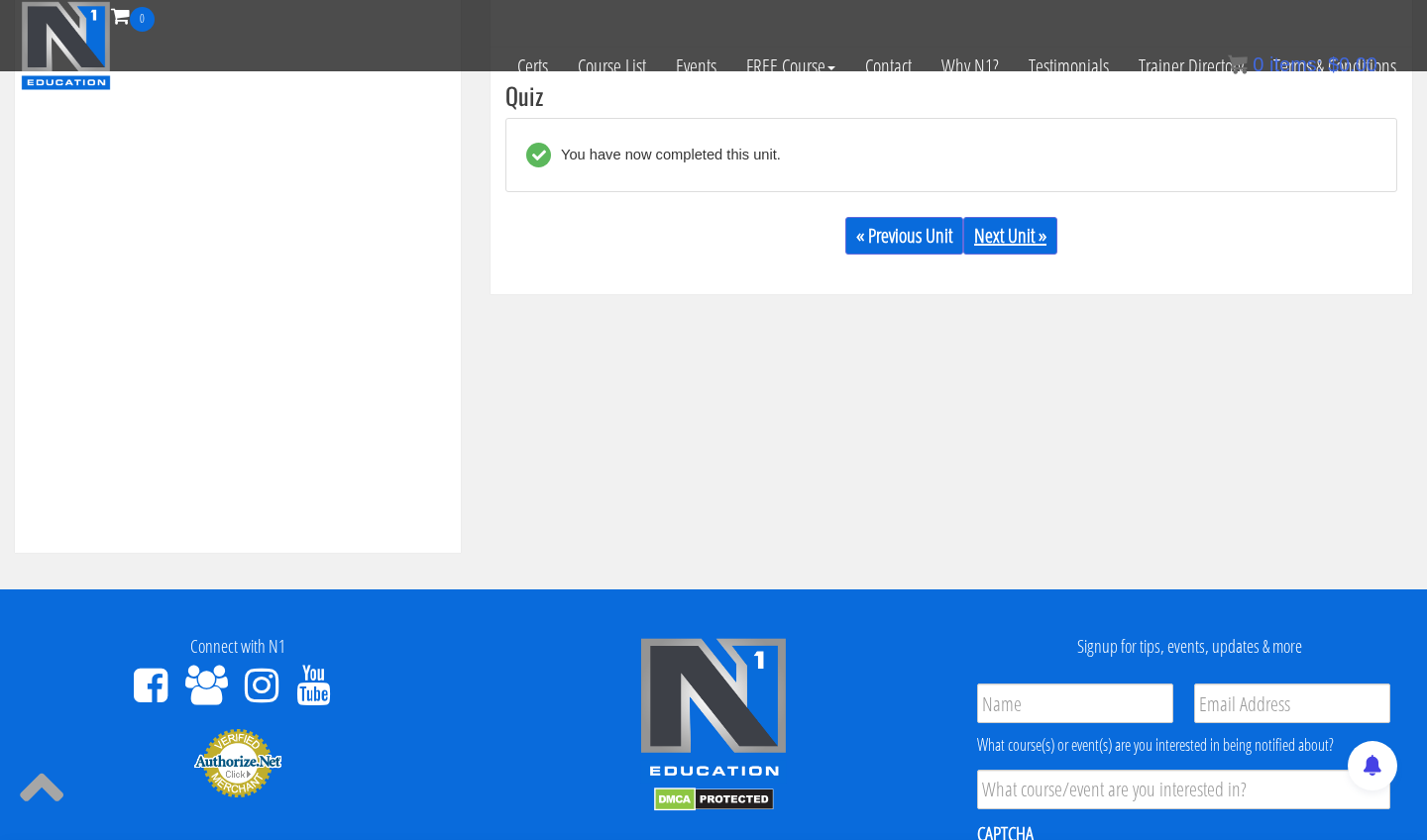 click on "Next Unit »" at bounding box center (1010, 236) 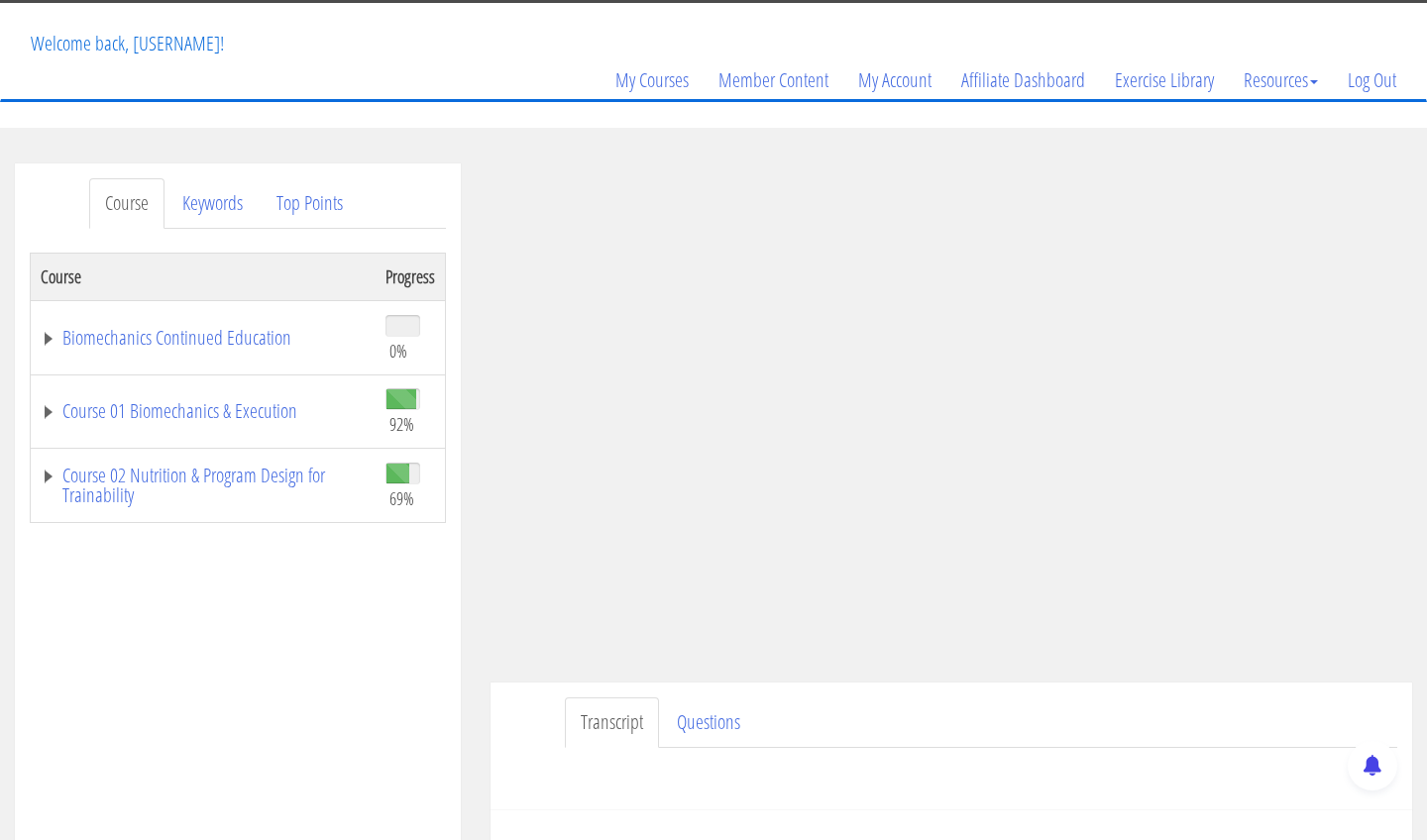 scroll, scrollTop: 159, scrollLeft: 0, axis: vertical 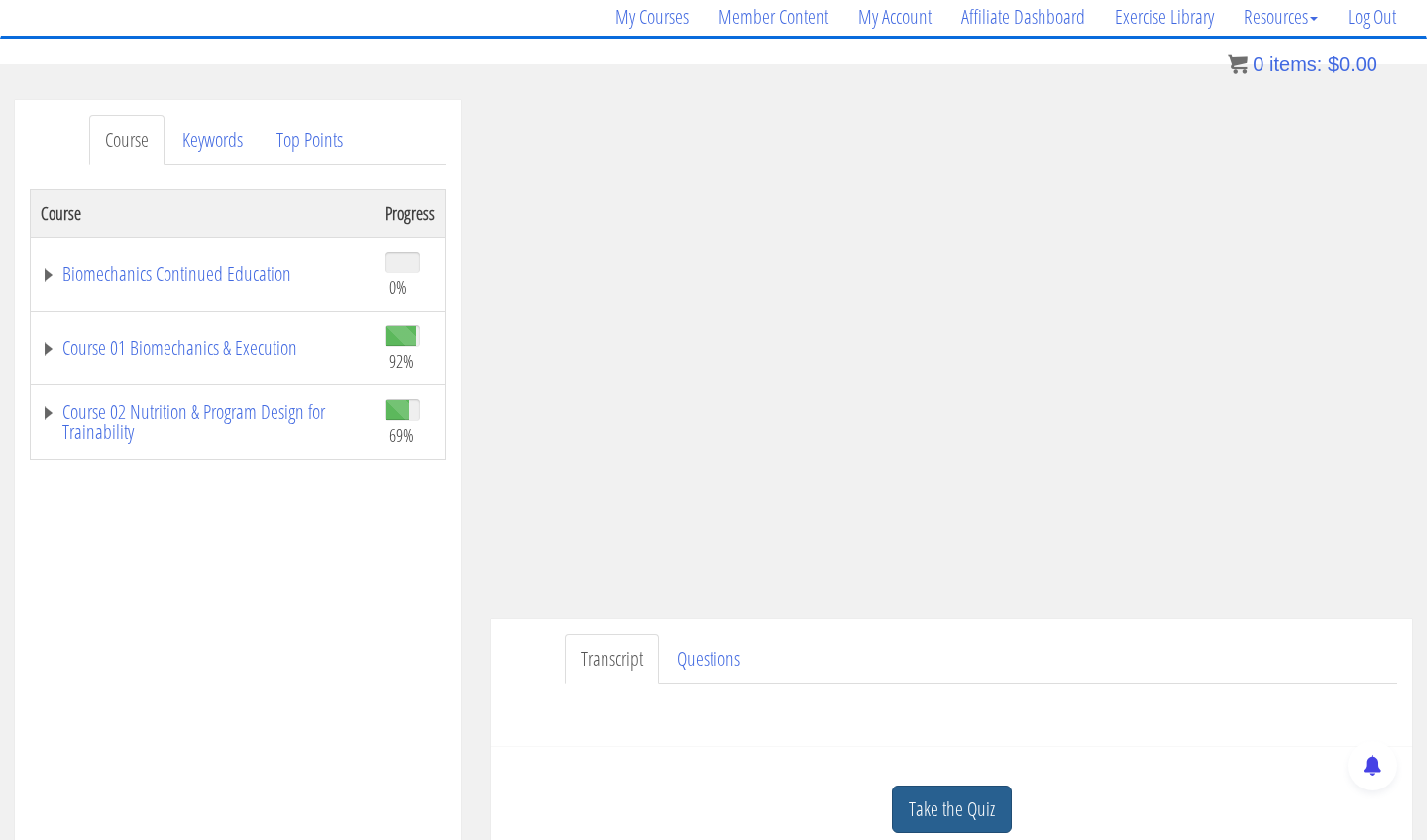 click on "Take the Quiz" at bounding box center (951, 809) 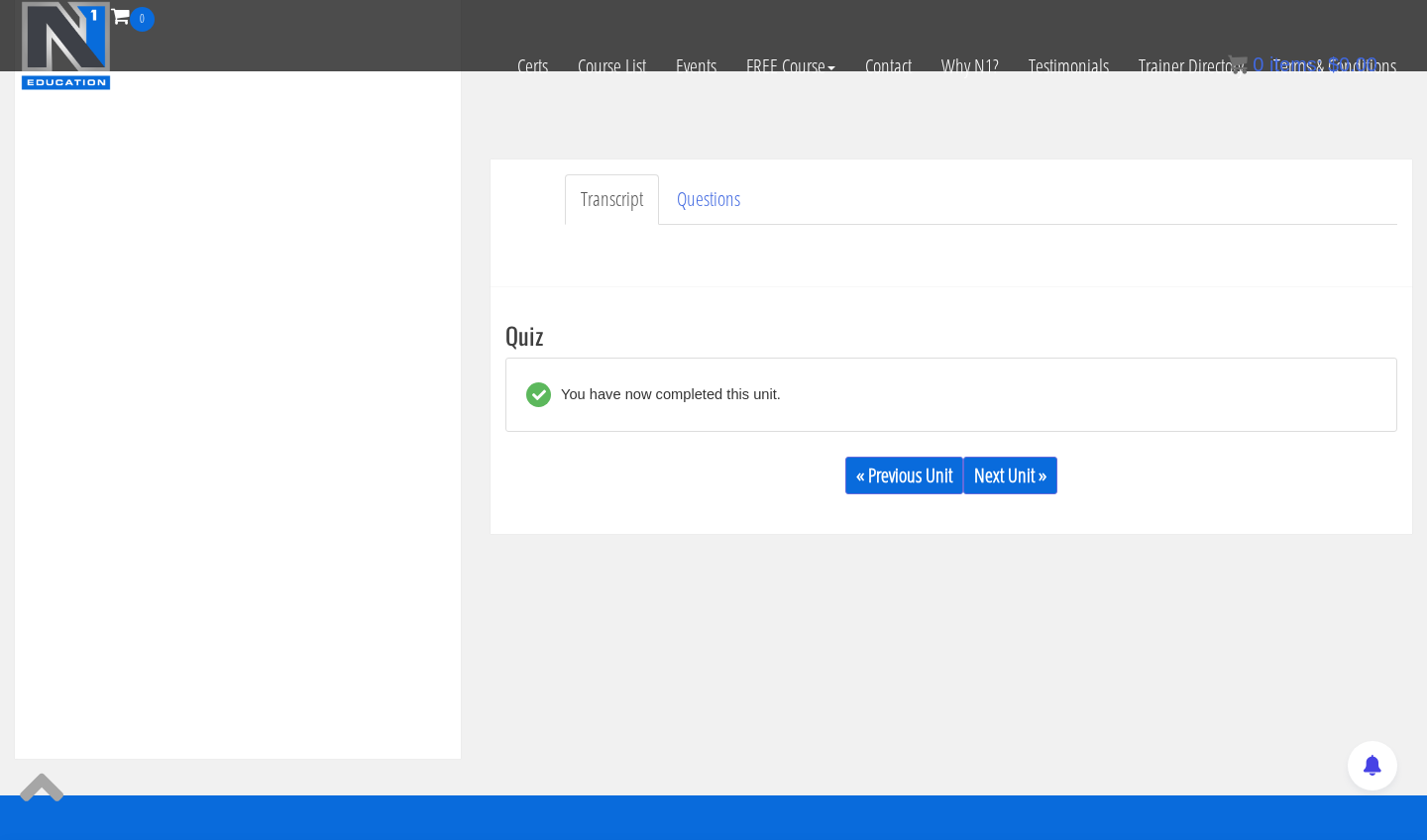 scroll, scrollTop: 515, scrollLeft: 0, axis: vertical 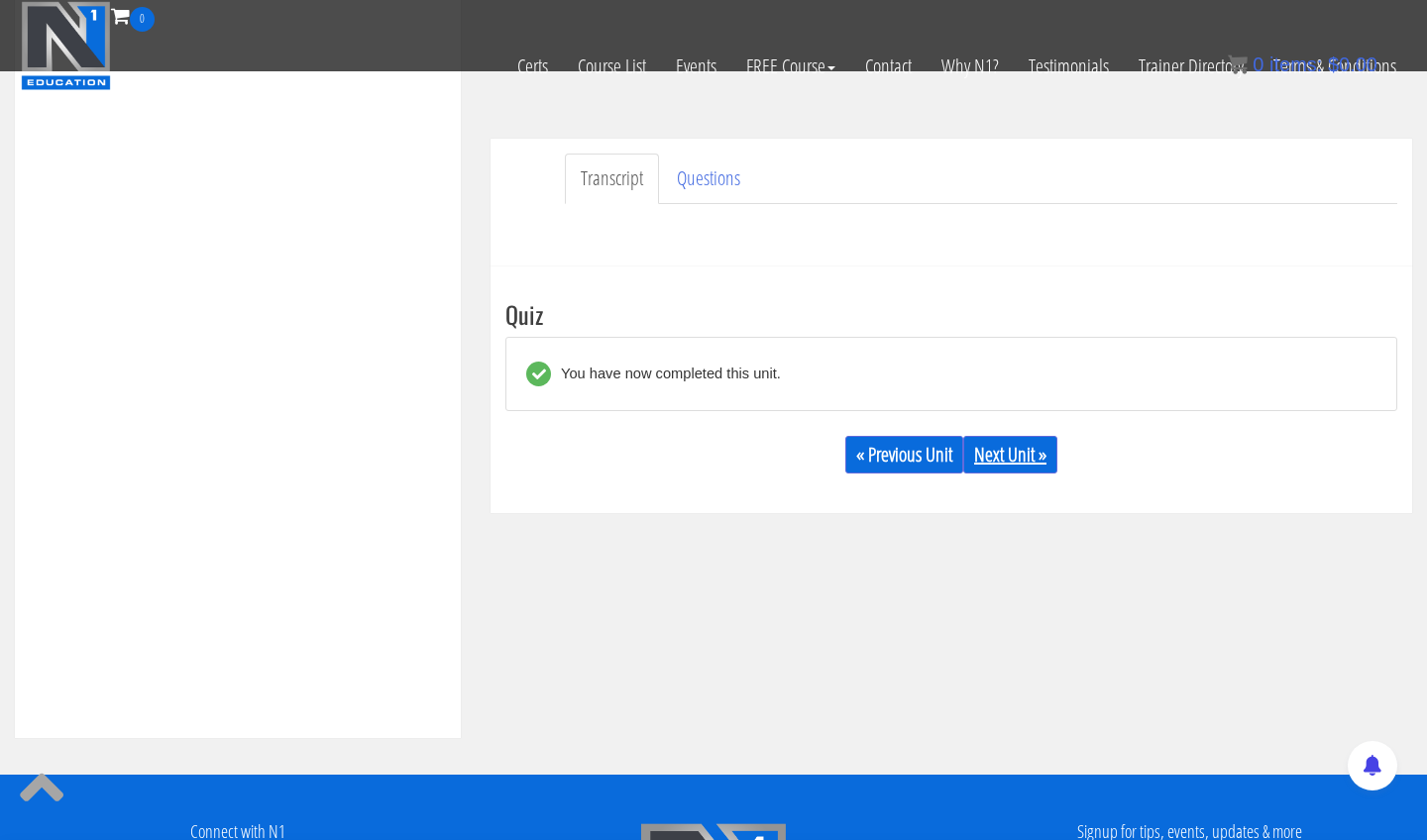 click on "Next Unit »" at bounding box center (1010, 455) 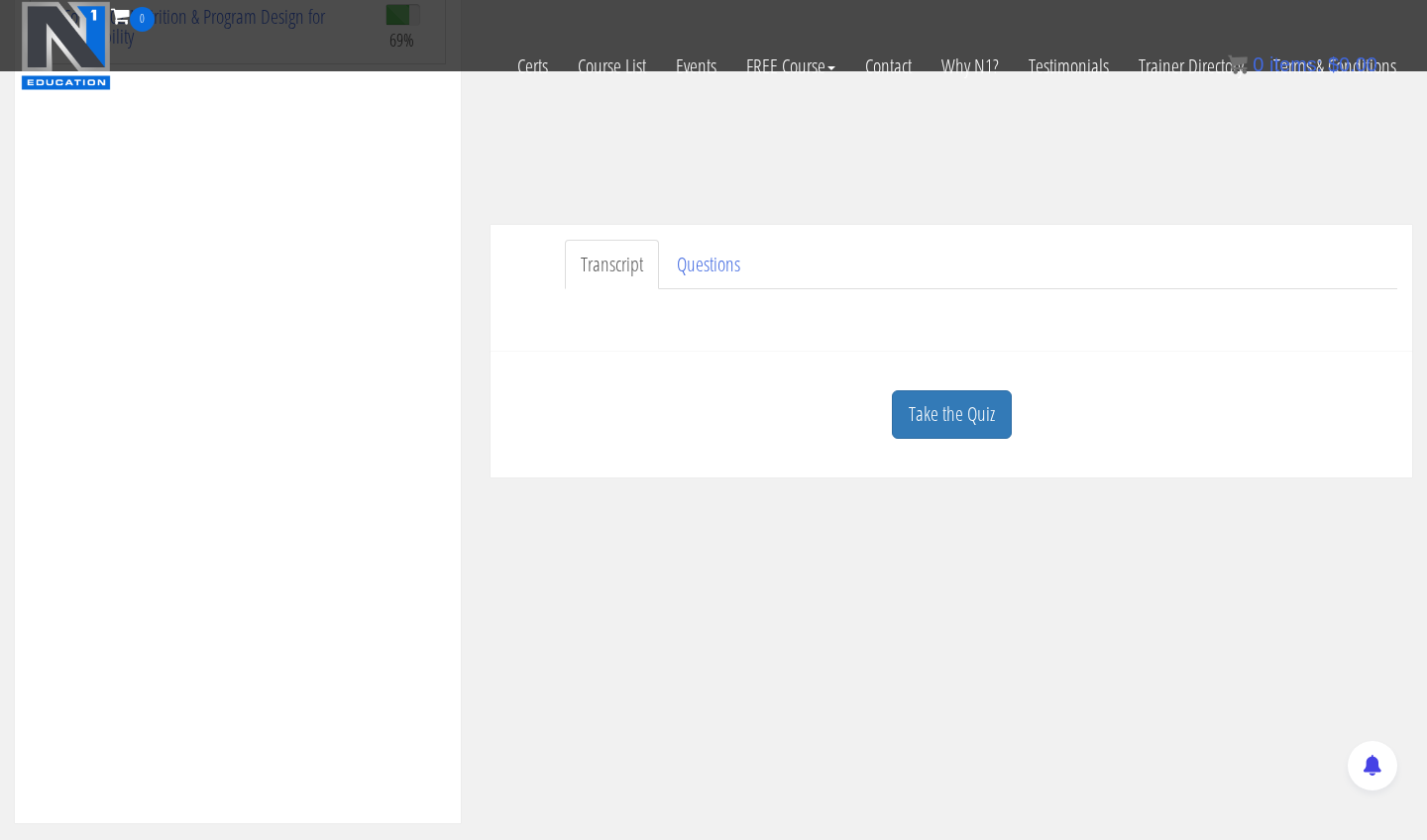 scroll, scrollTop: 496, scrollLeft: 0, axis: vertical 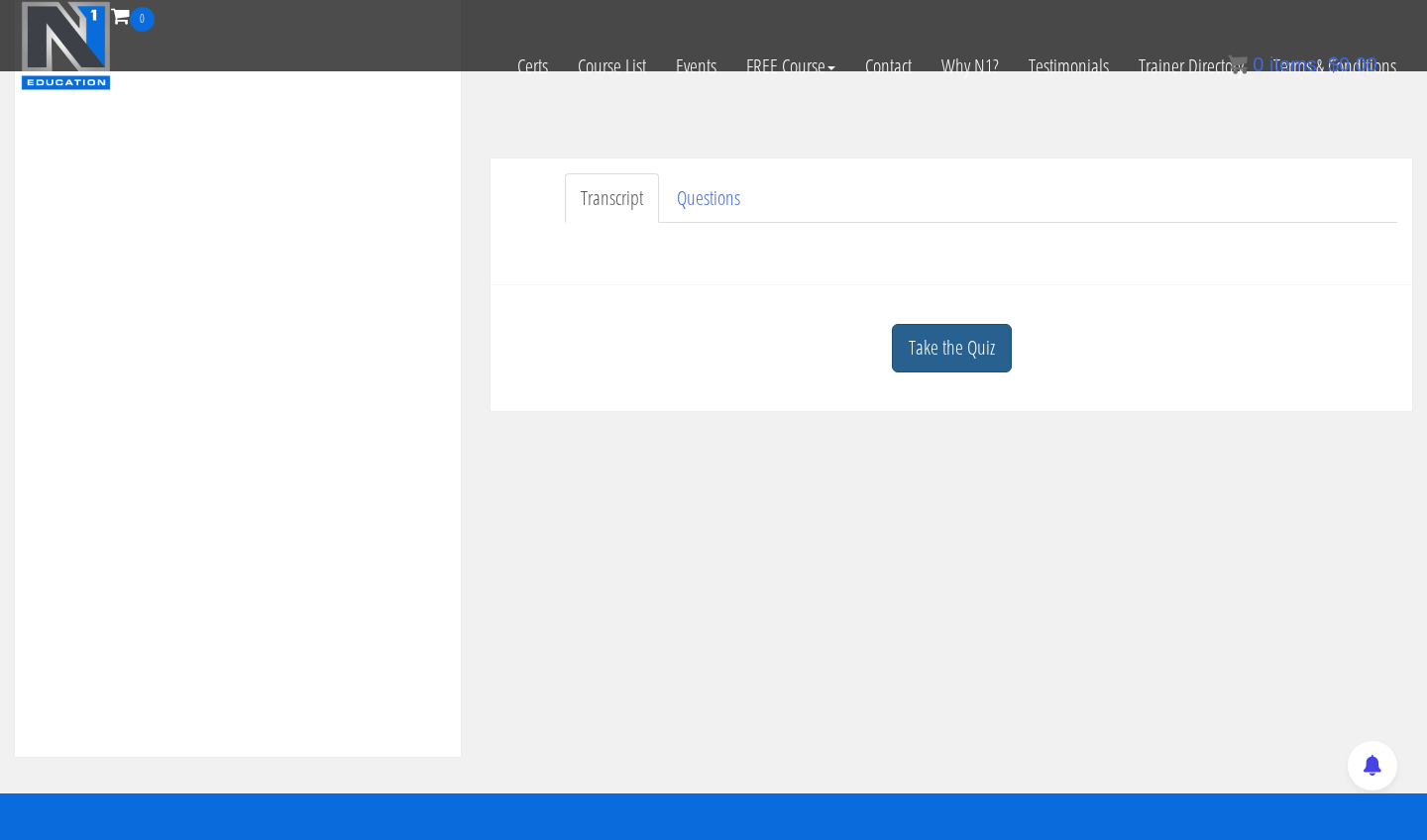 click on "Take the Quiz" at bounding box center [951, 348] 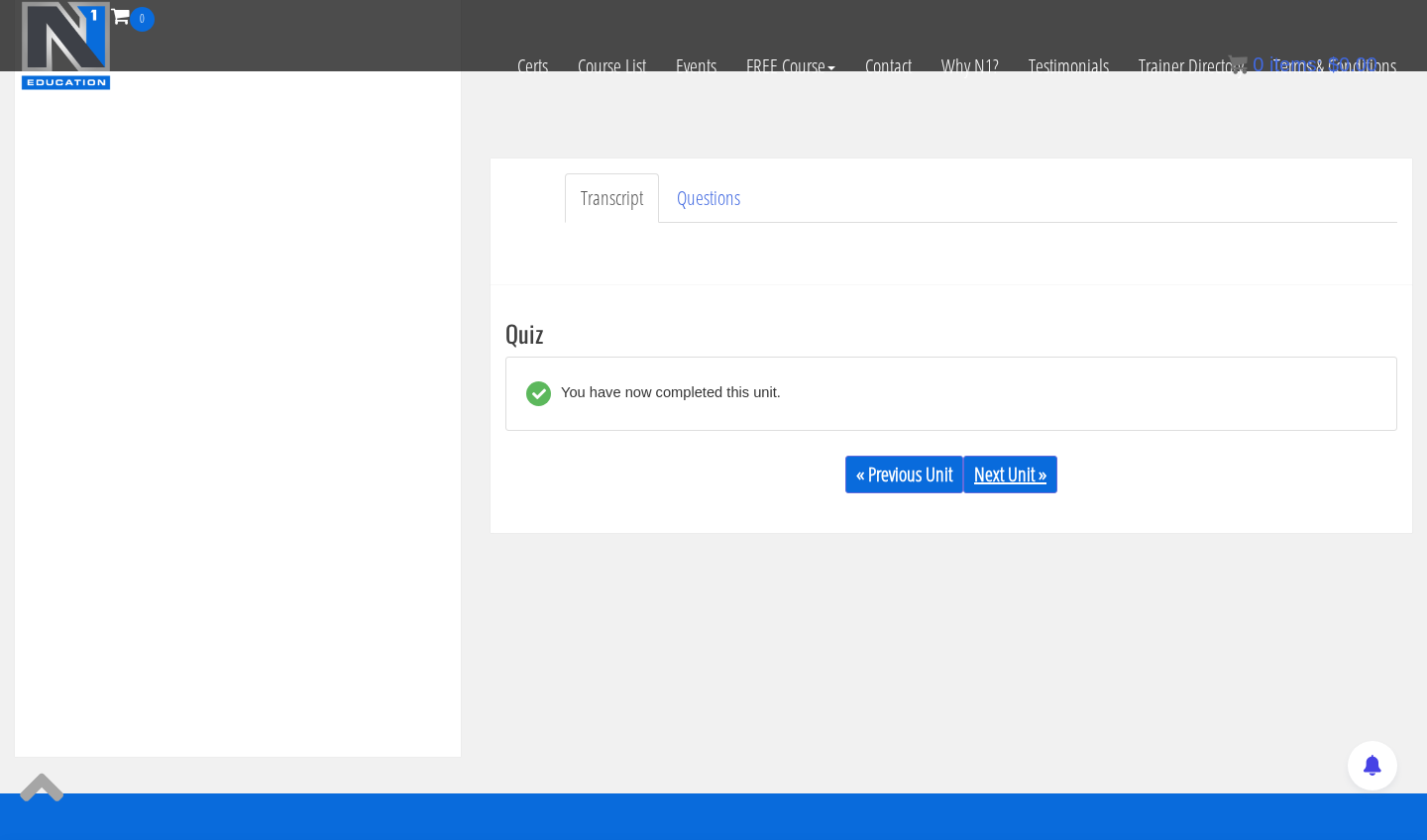 click on "Next Unit »" at bounding box center (1010, 474) 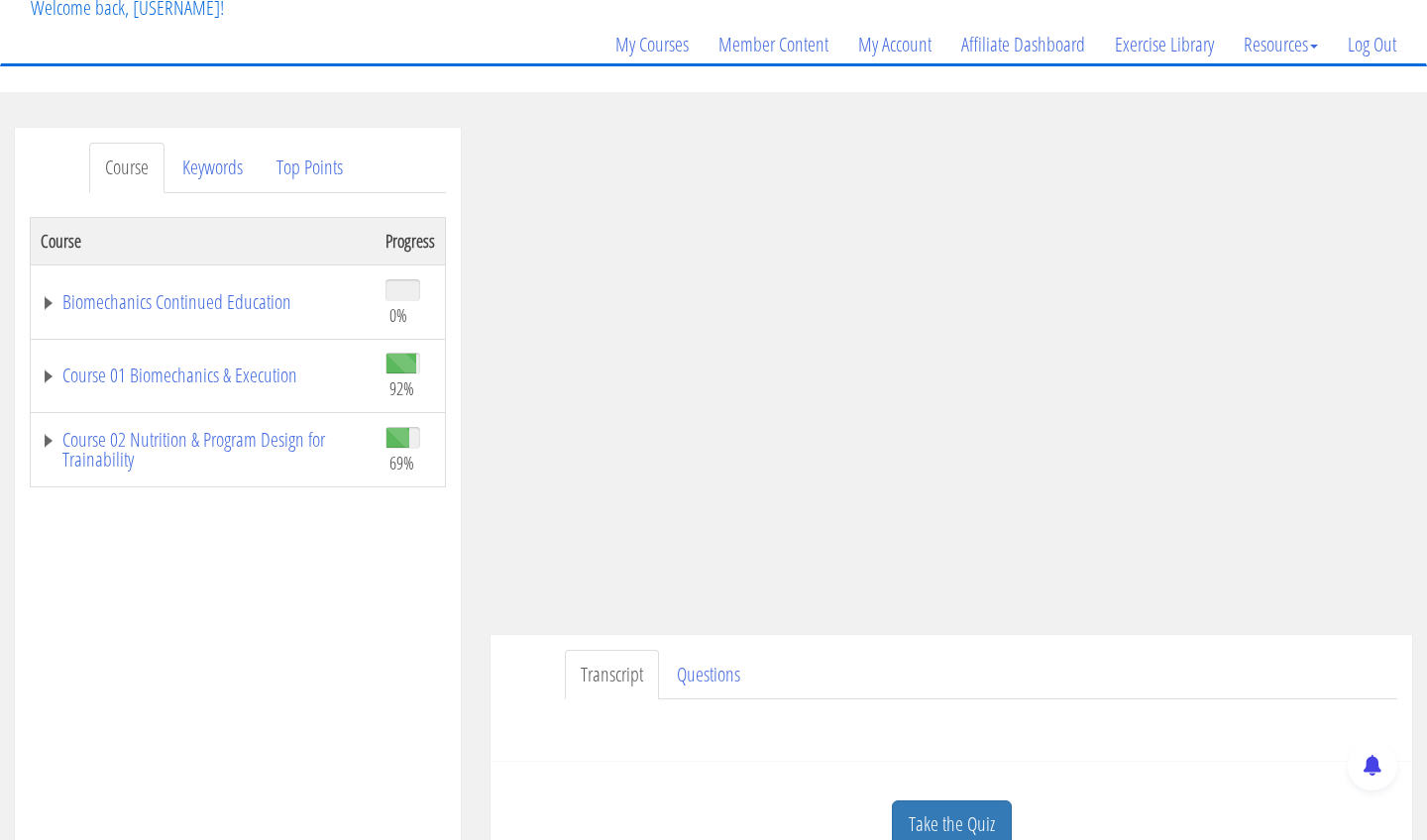 scroll, scrollTop: 134, scrollLeft: 0, axis: vertical 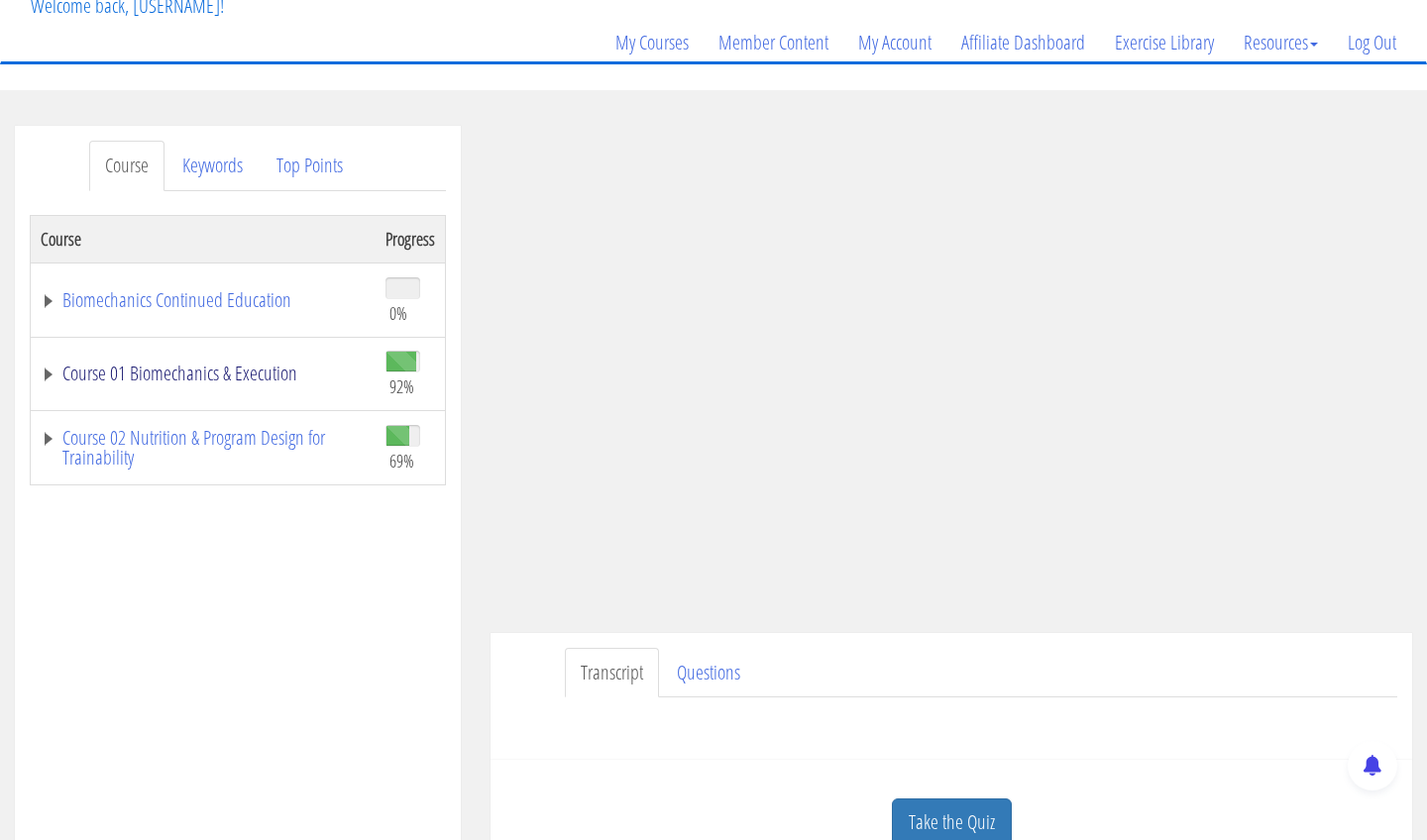 click on "Course 01 Biomechanics & Execution" at bounding box center (203, 373) 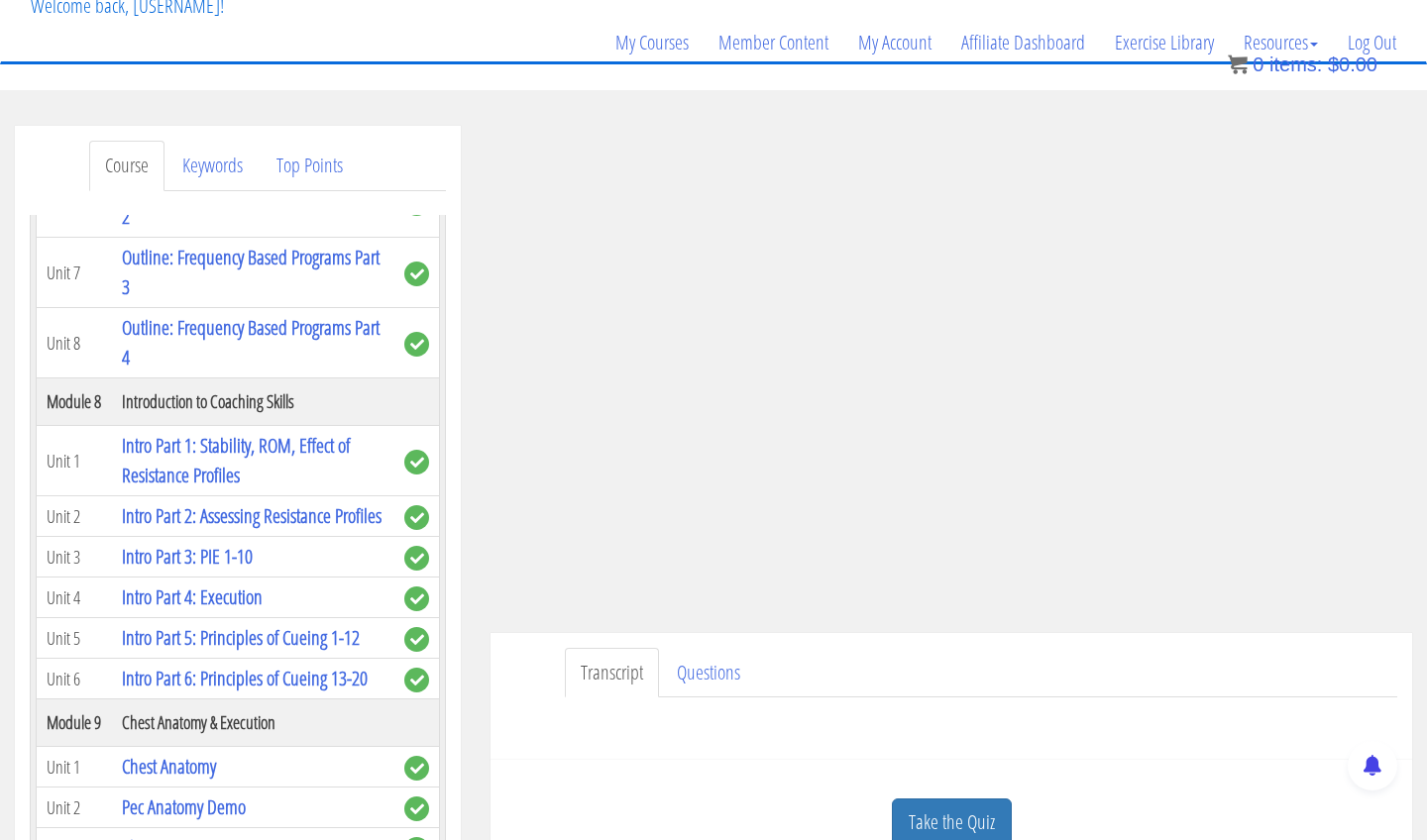 scroll, scrollTop: 2655, scrollLeft: 0, axis: vertical 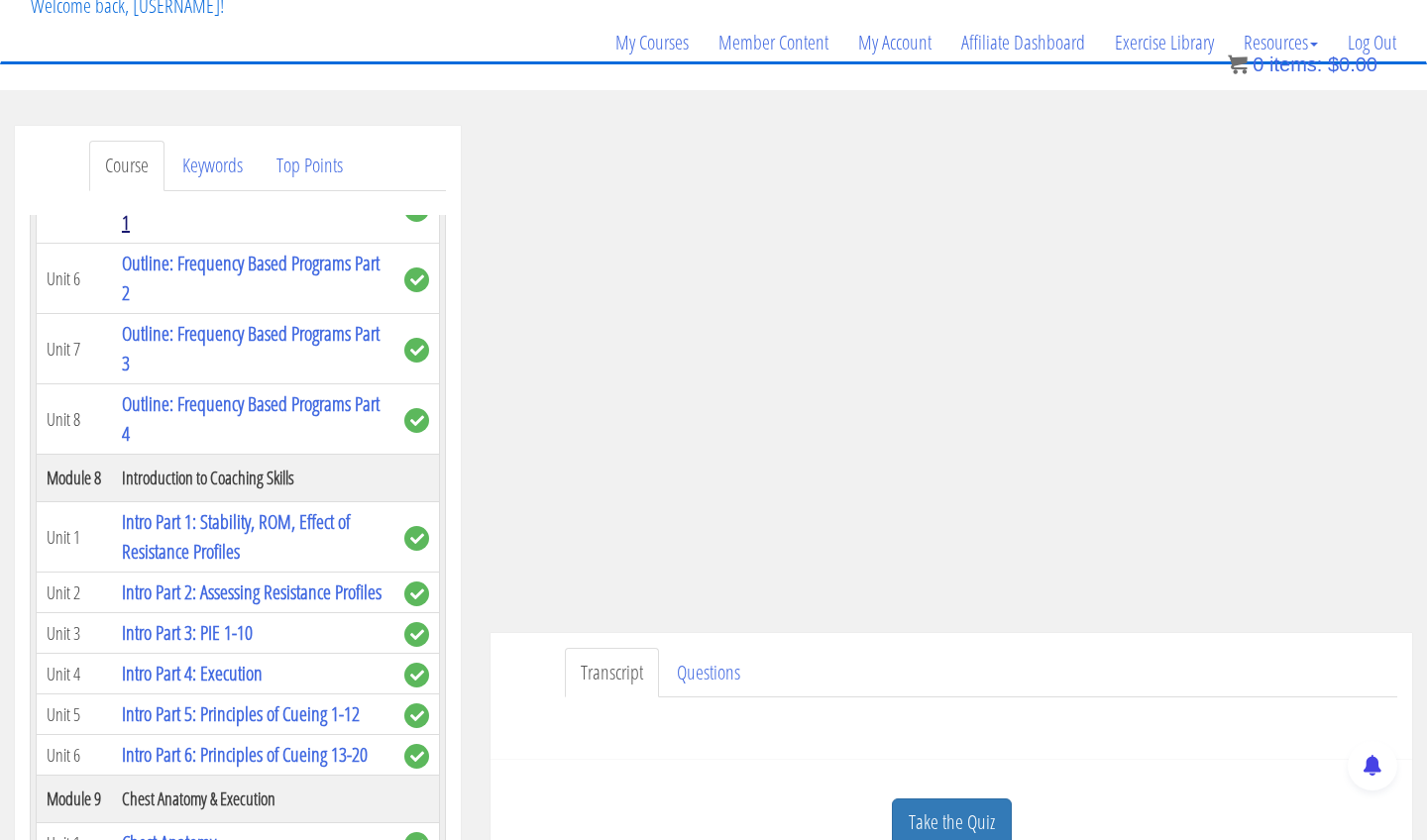 click on "Outline: Frequency Based Programs Part 1" at bounding box center (251, 207) 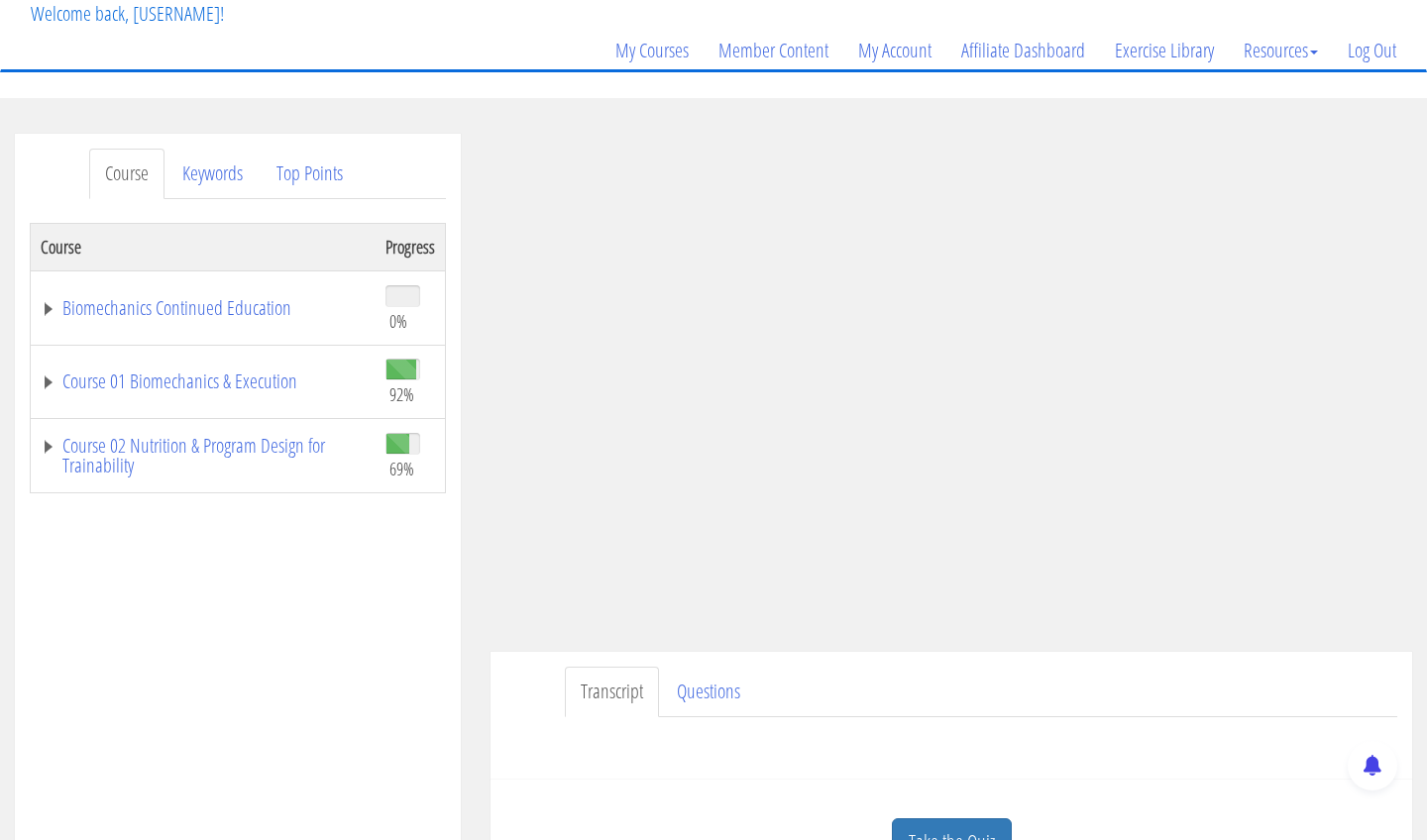 scroll, scrollTop: 135, scrollLeft: 0, axis: vertical 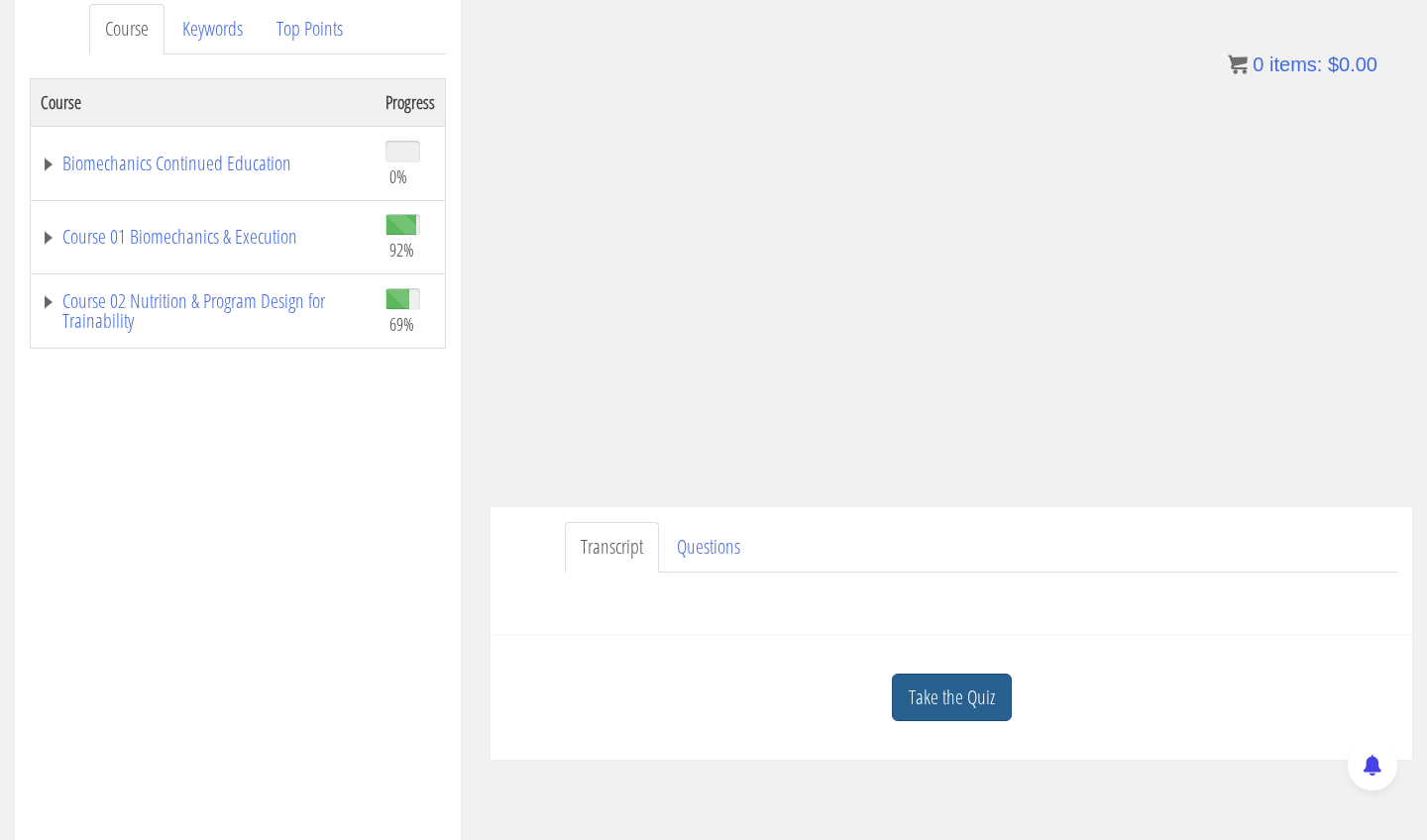 click on "Take the Quiz" at bounding box center [951, 697] 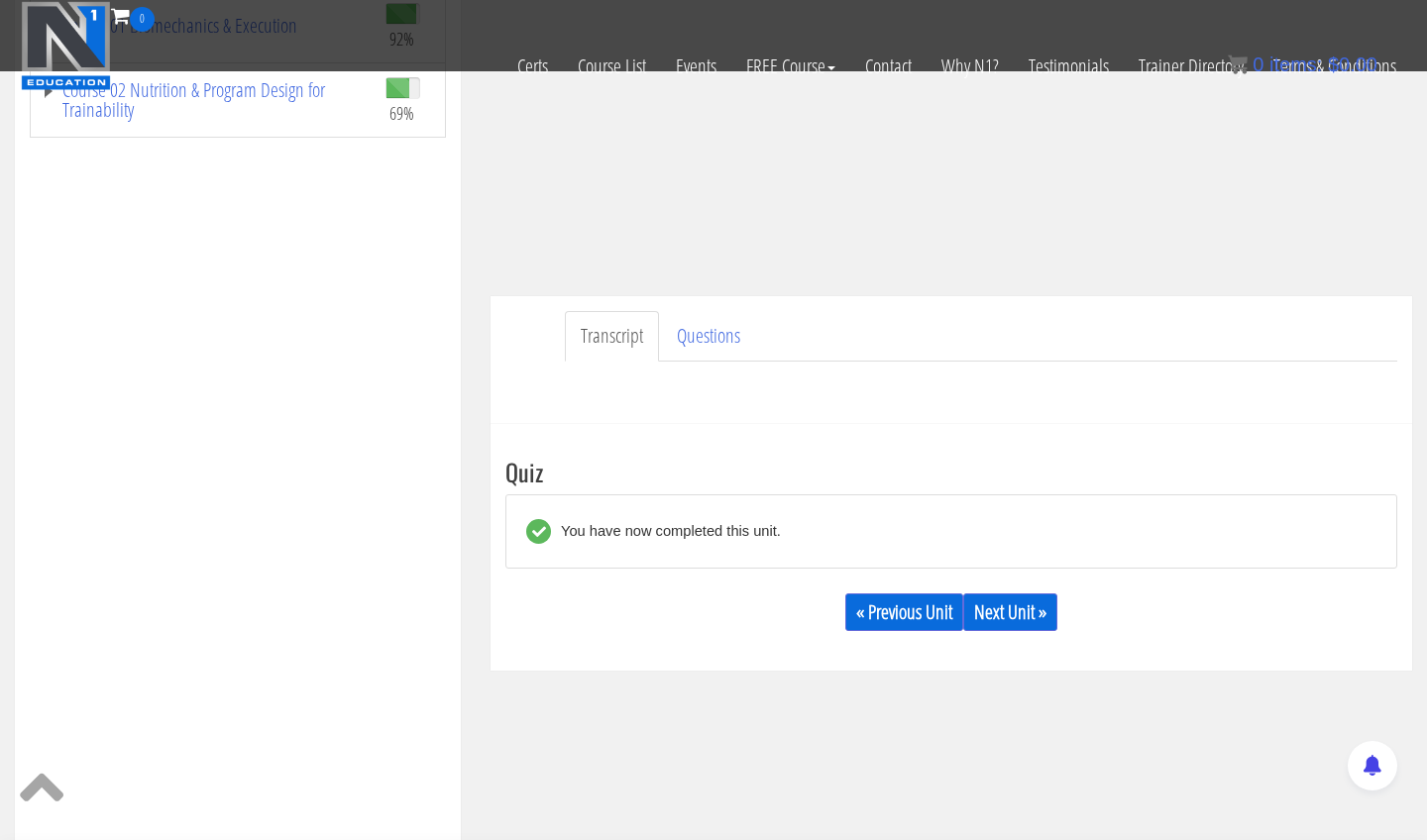 scroll, scrollTop: 386, scrollLeft: 0, axis: vertical 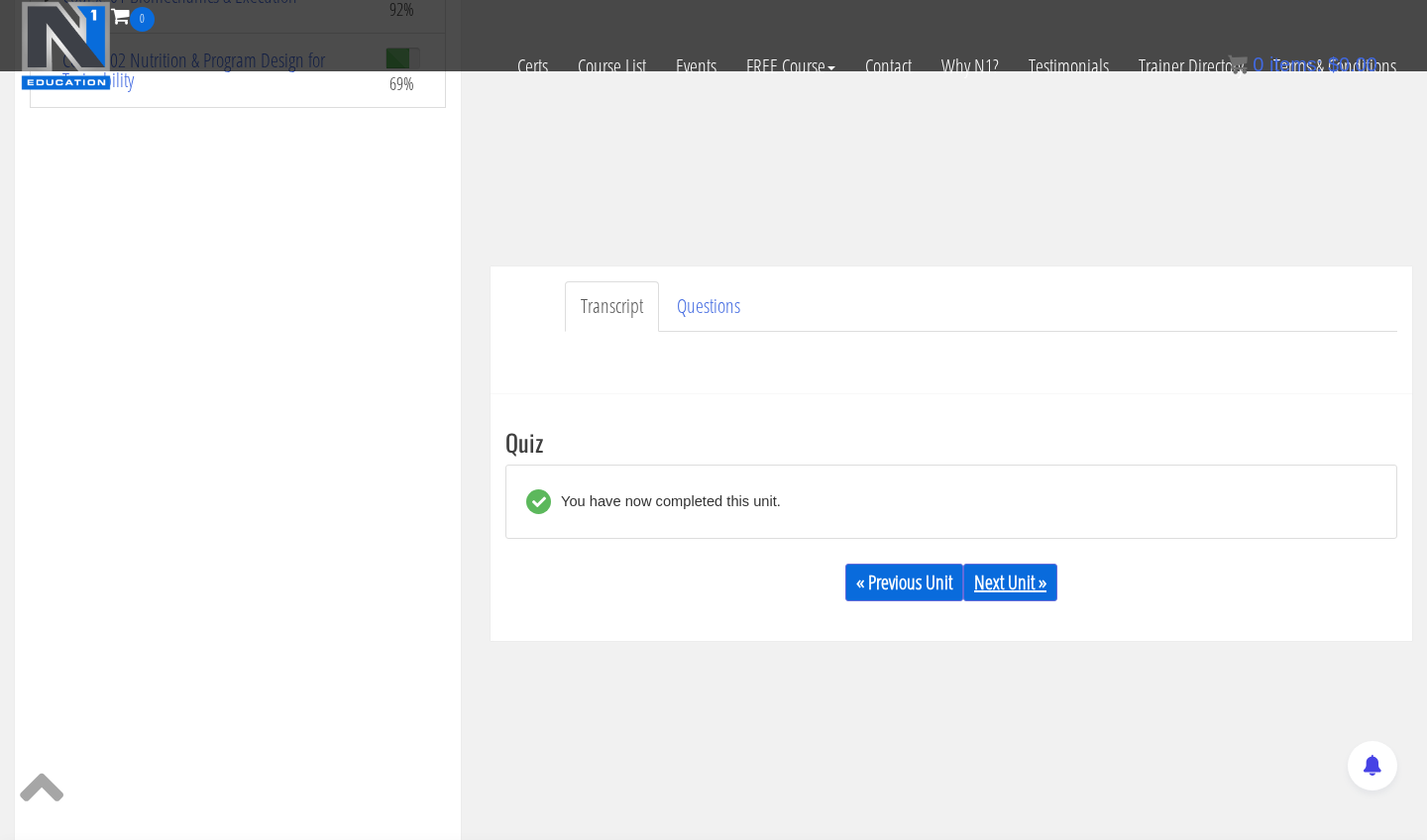 click on "Next Unit »" at bounding box center [1010, 582] 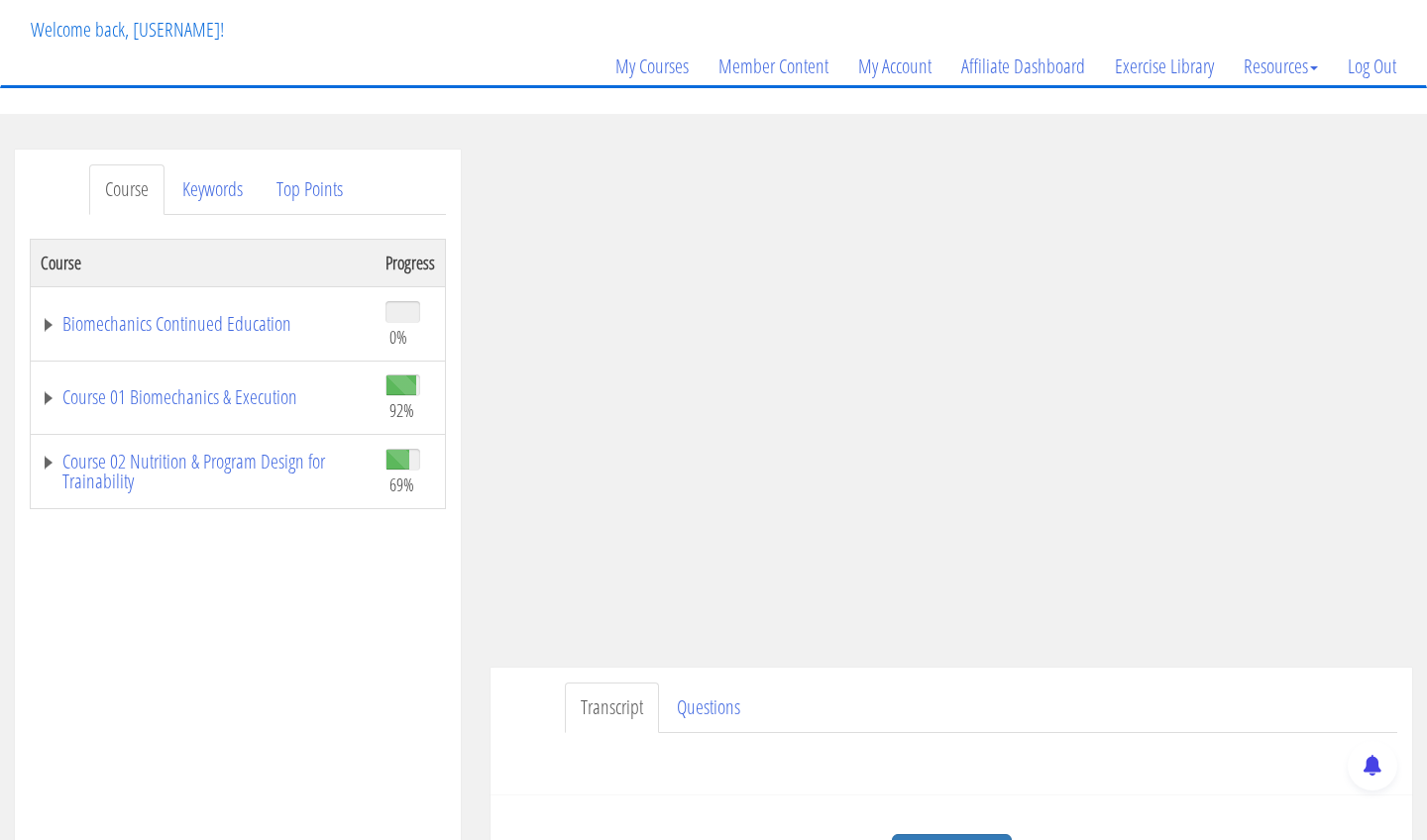 scroll, scrollTop: 111, scrollLeft: 0, axis: vertical 